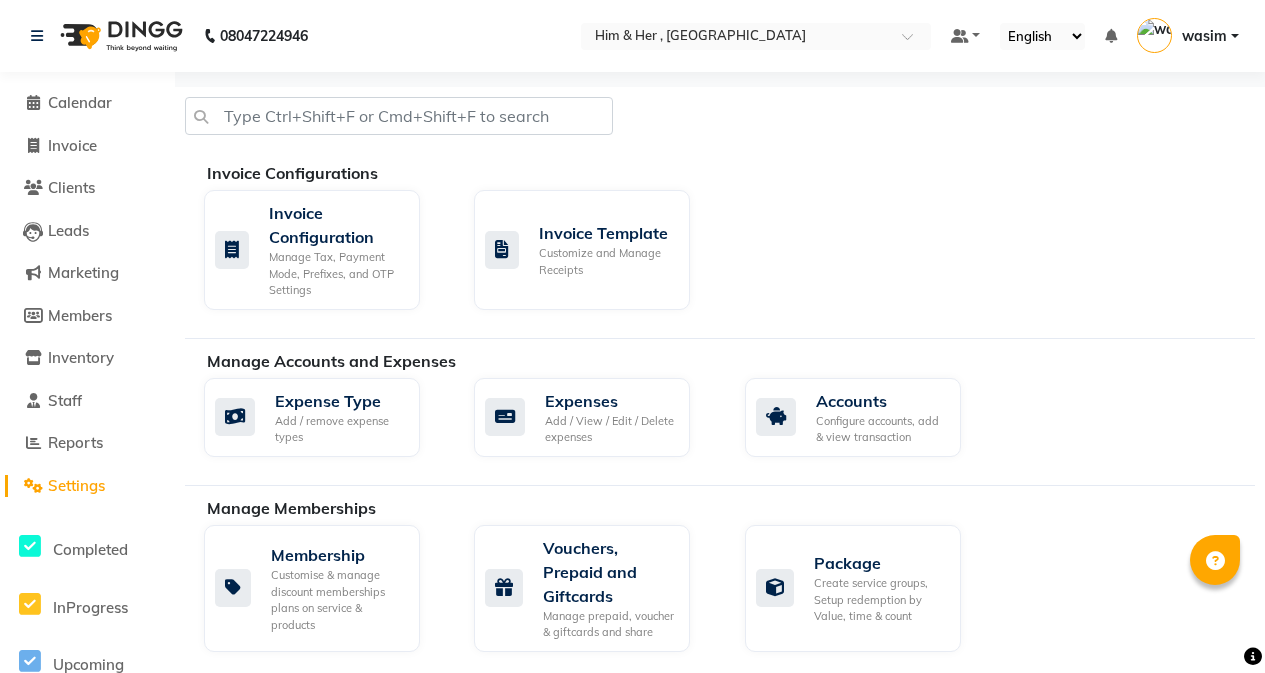 scroll, scrollTop: 1018, scrollLeft: 0, axis: vertical 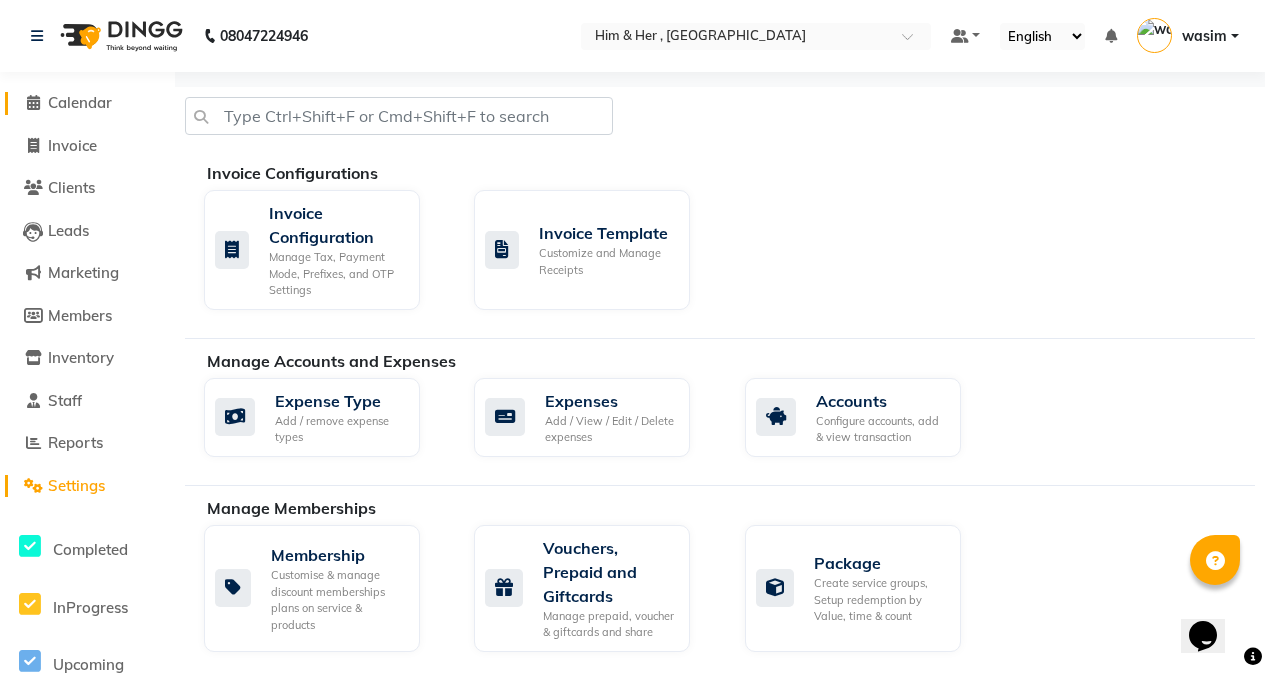 click on "Calendar" 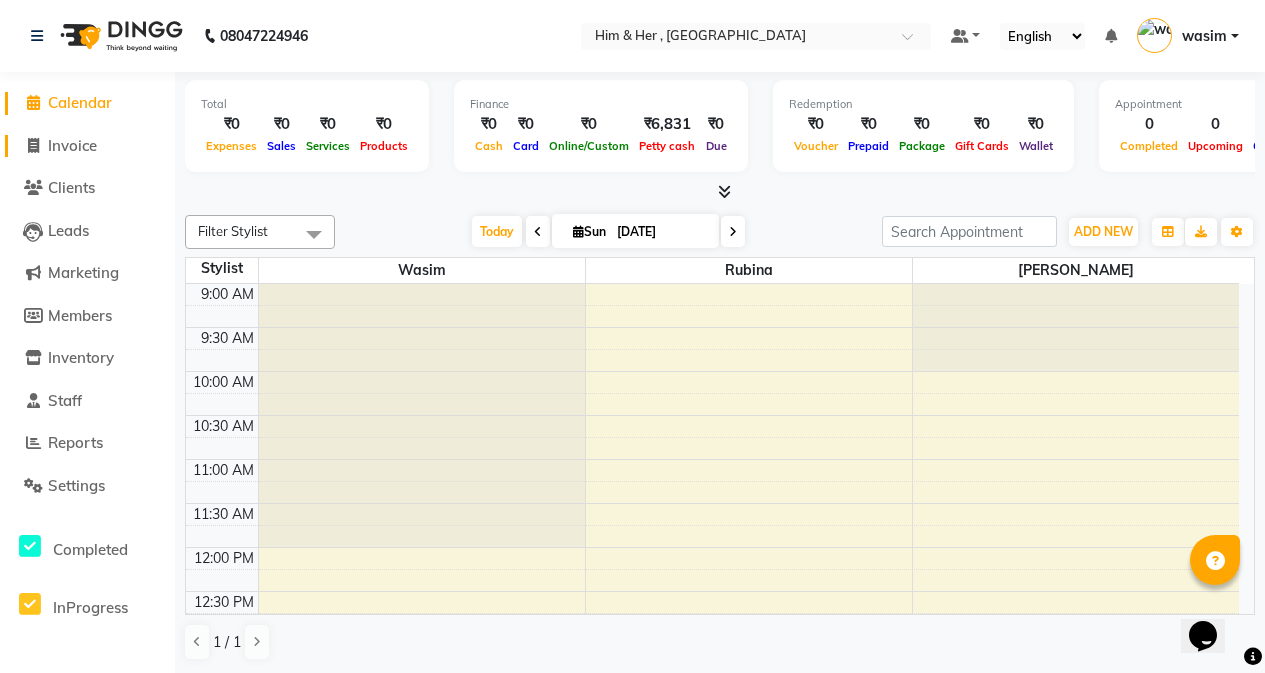 click on "Invoice" 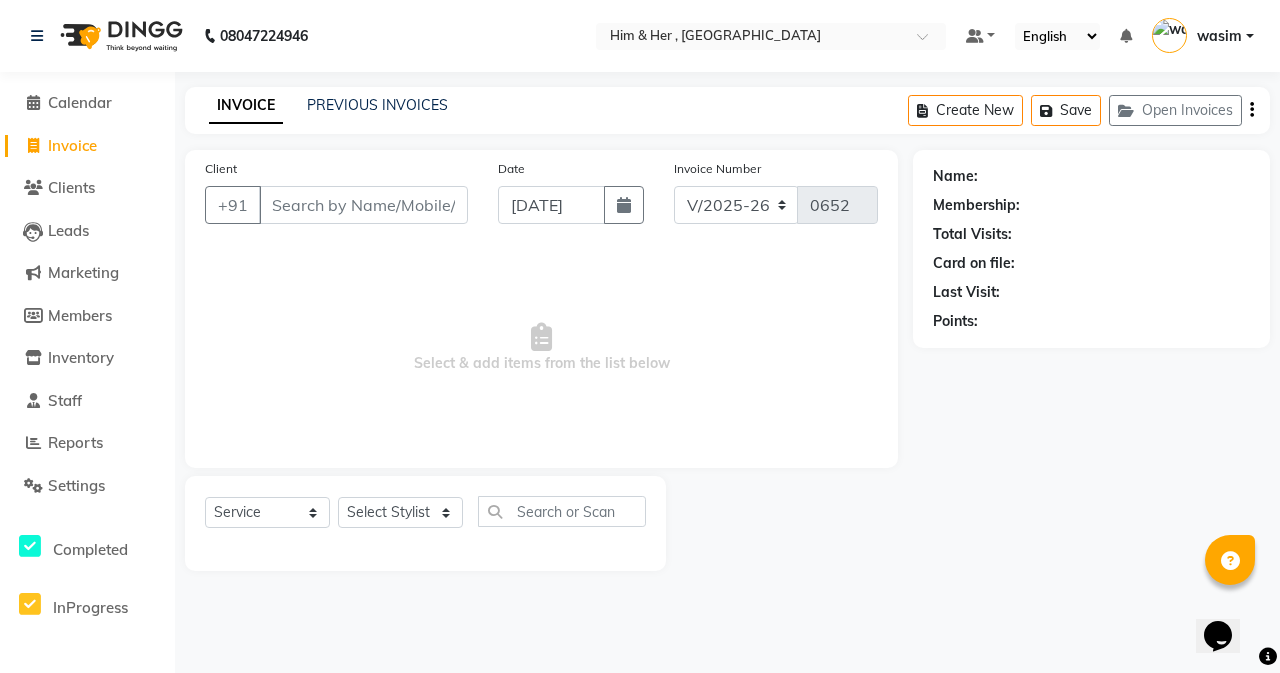 click on "Client" at bounding box center [363, 205] 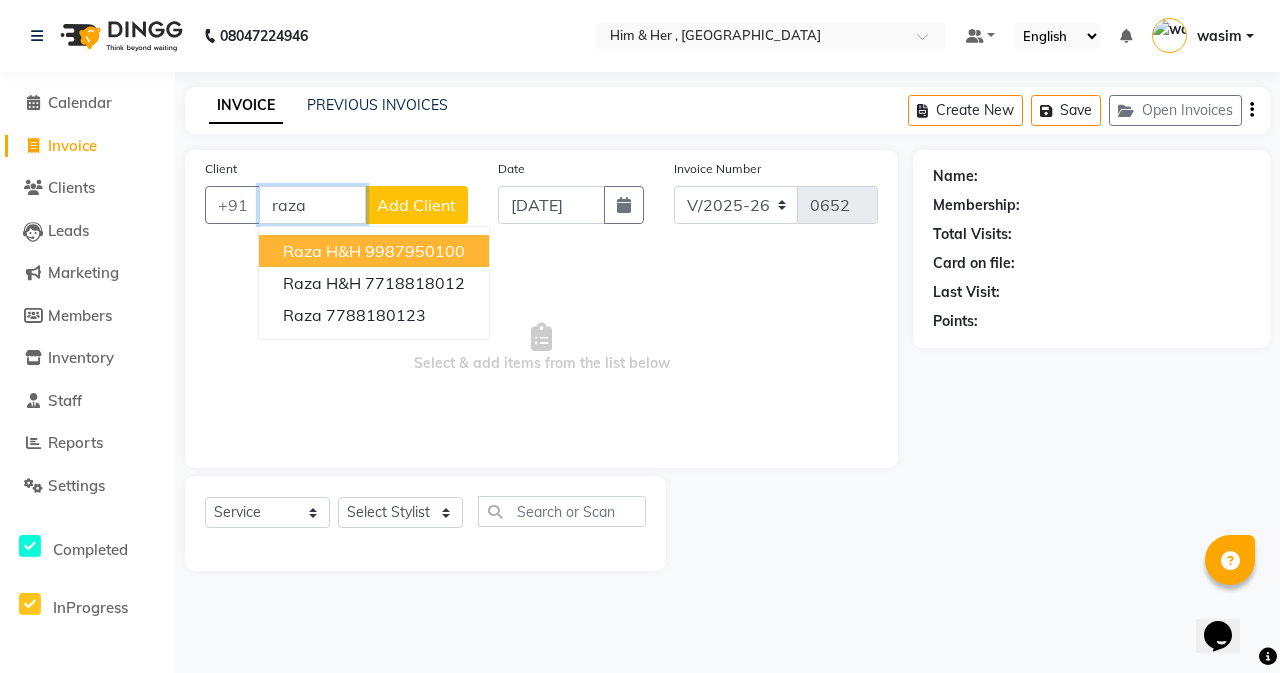 click on "Raza H&H" at bounding box center [322, 251] 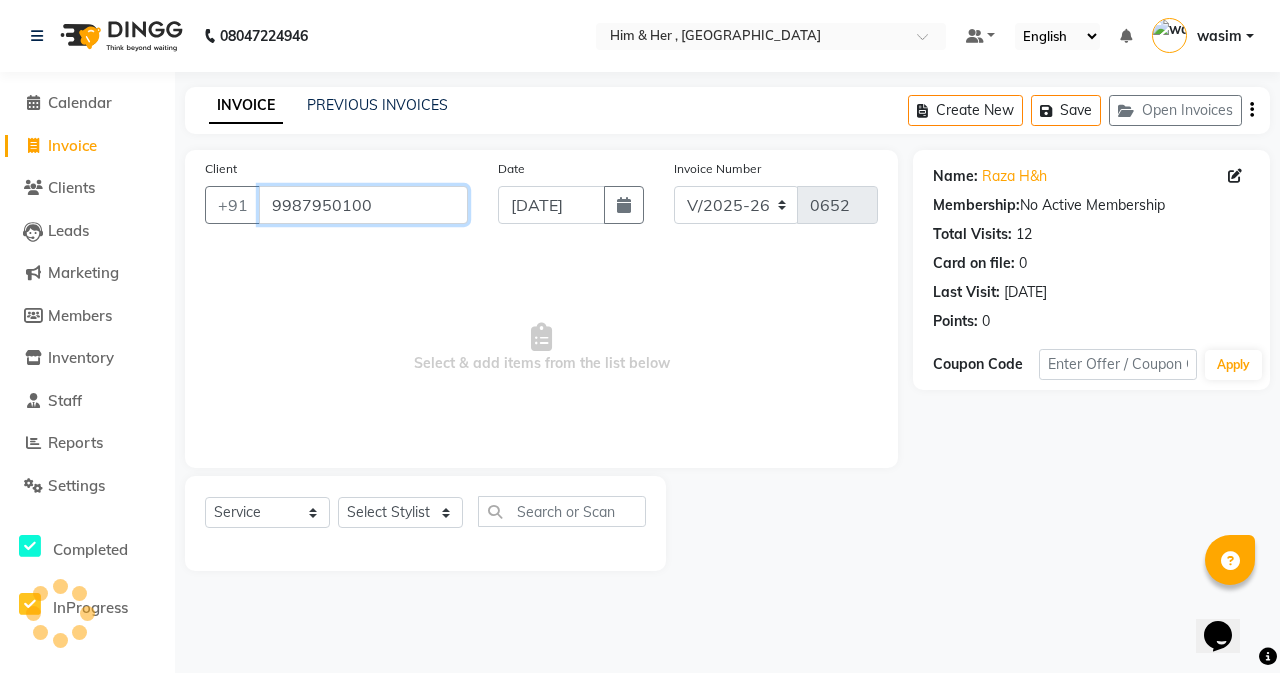 click on "9987950100" at bounding box center [363, 205] 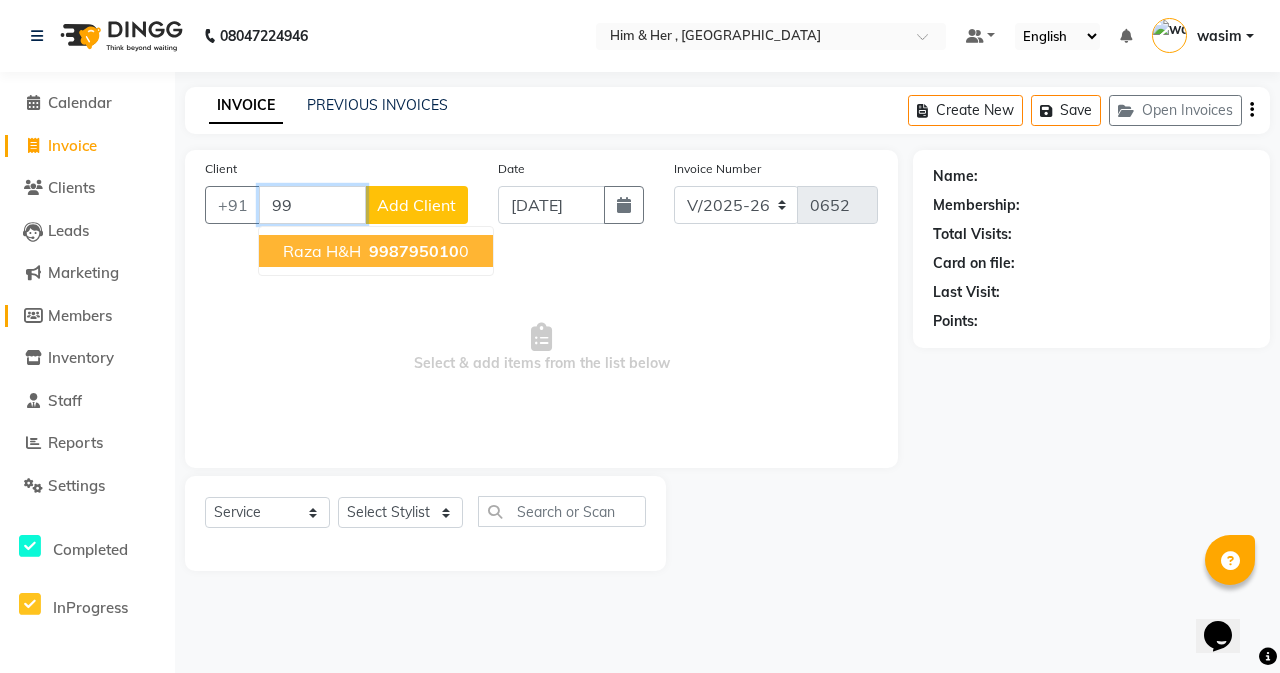 type on "9" 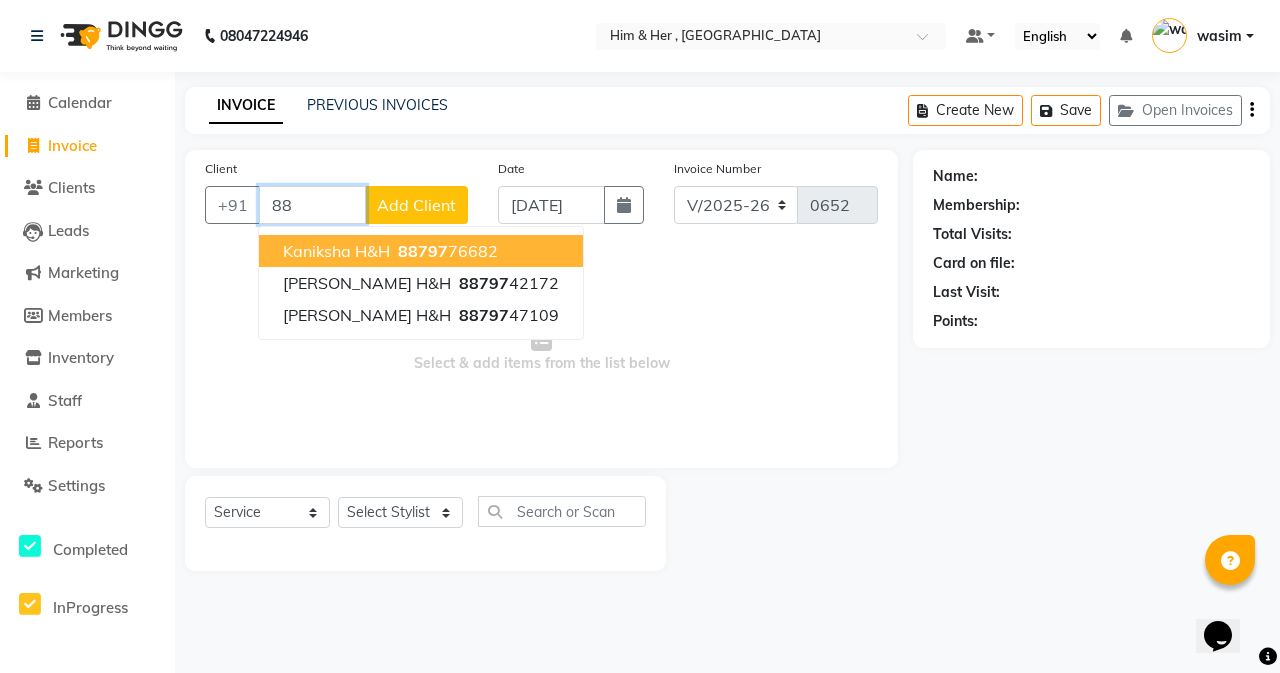 type on "8" 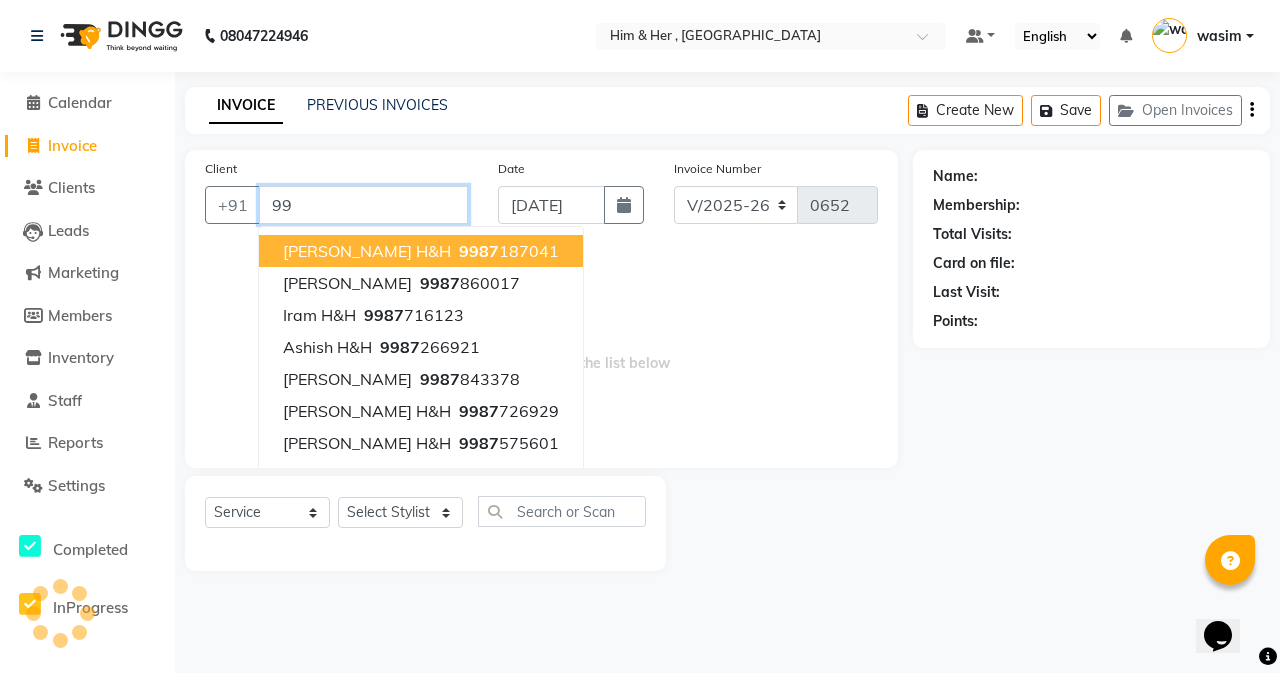 type on "9" 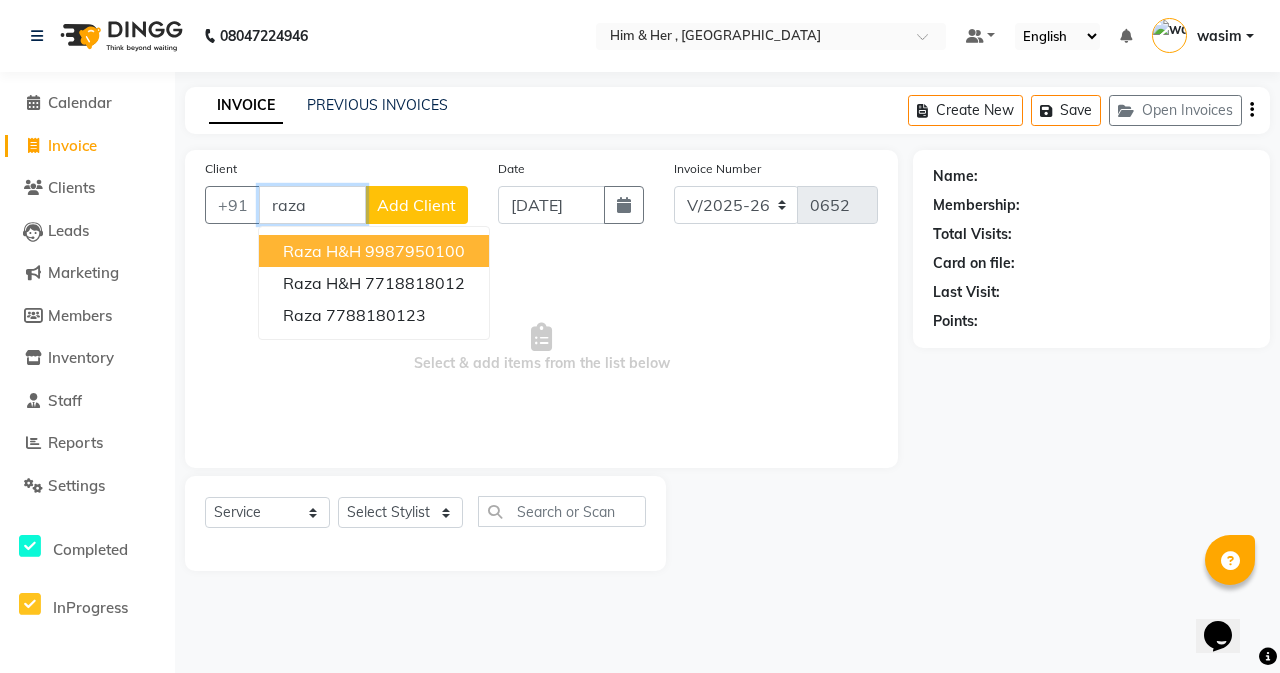 click on "9987950100" at bounding box center (415, 251) 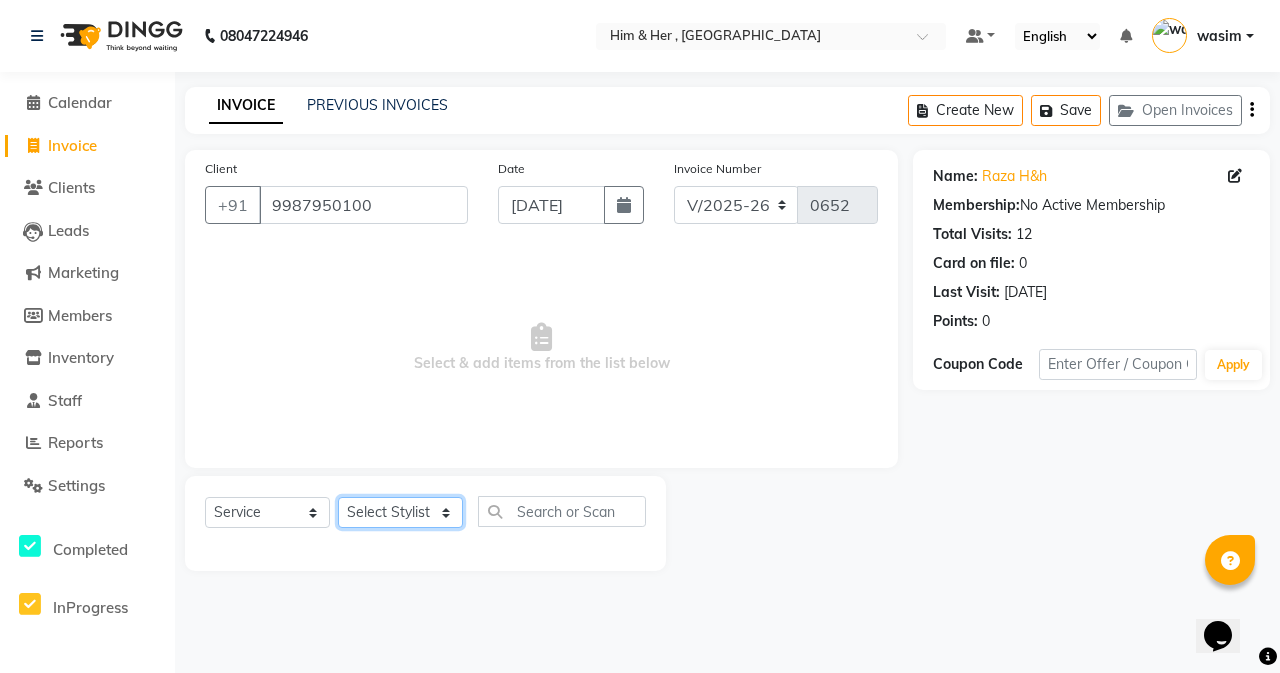 click on "Select Stylist [PERSON_NAME] Rubina [PERSON_NAME] [PERSON_NAME]" 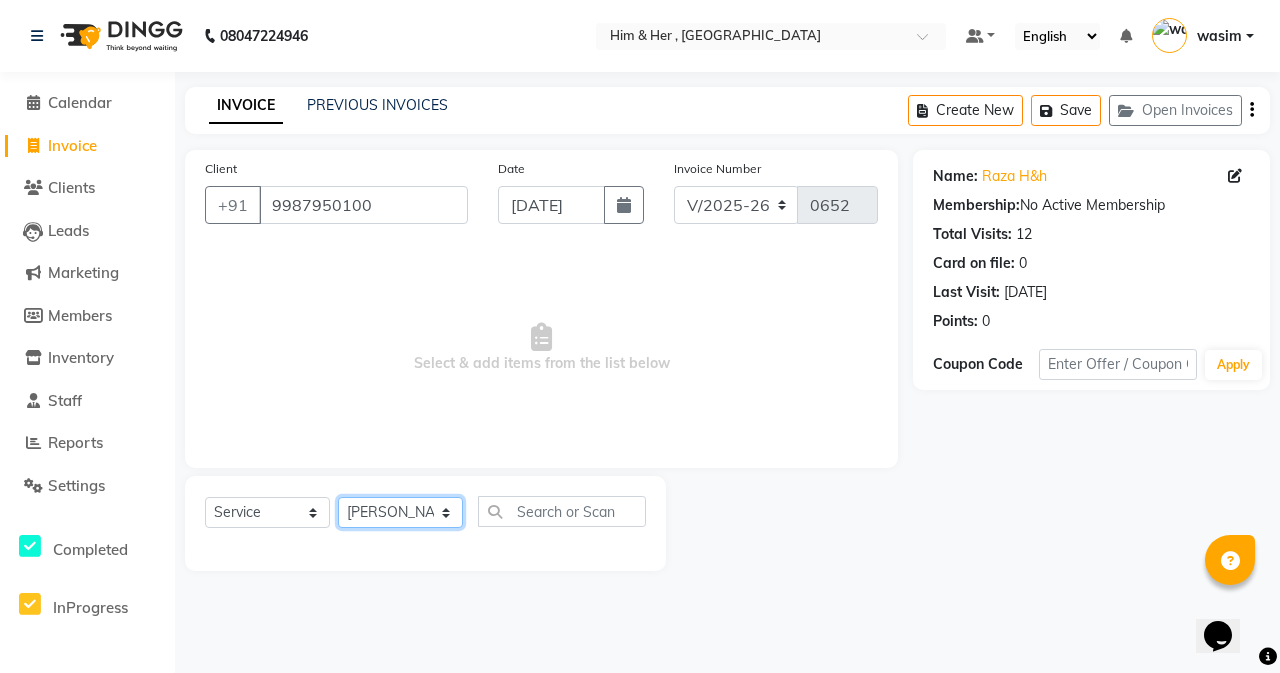 click on "Select Stylist [PERSON_NAME] Rubina [PERSON_NAME] [PERSON_NAME]" 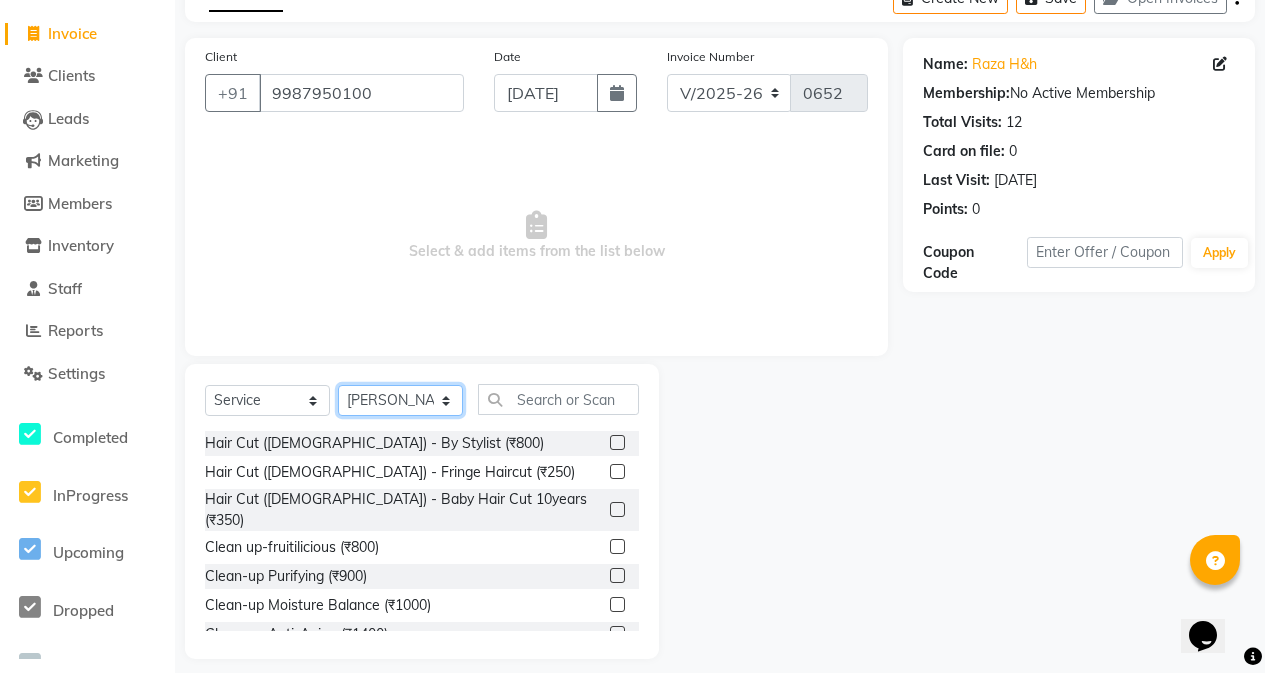 scroll, scrollTop: 128, scrollLeft: 0, axis: vertical 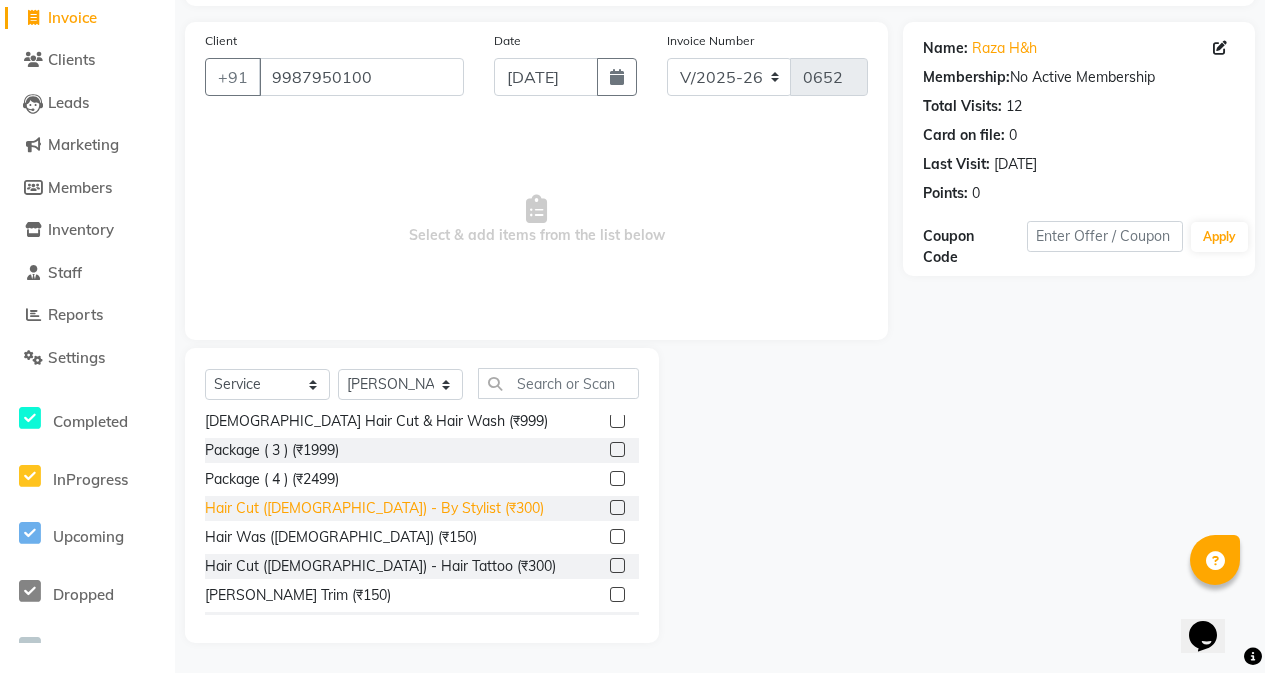 click on "Hair Cut ([DEMOGRAPHIC_DATA]) - By Stylist (₹300)" 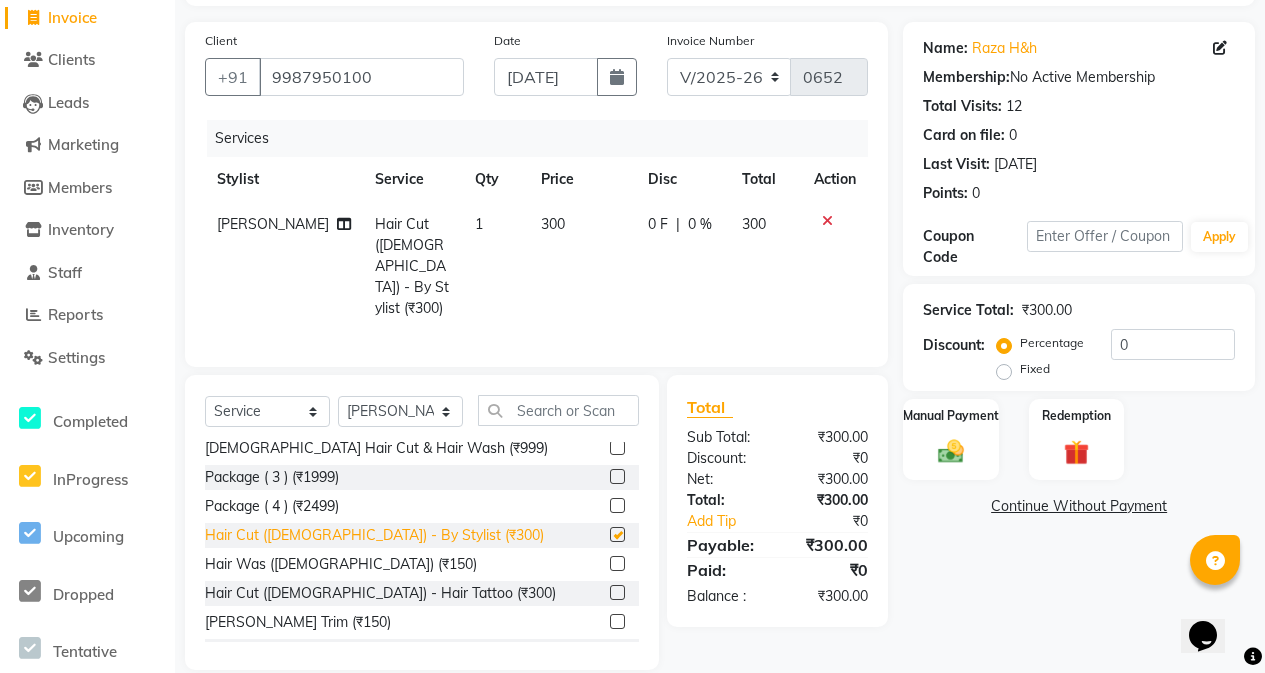 checkbox on "false" 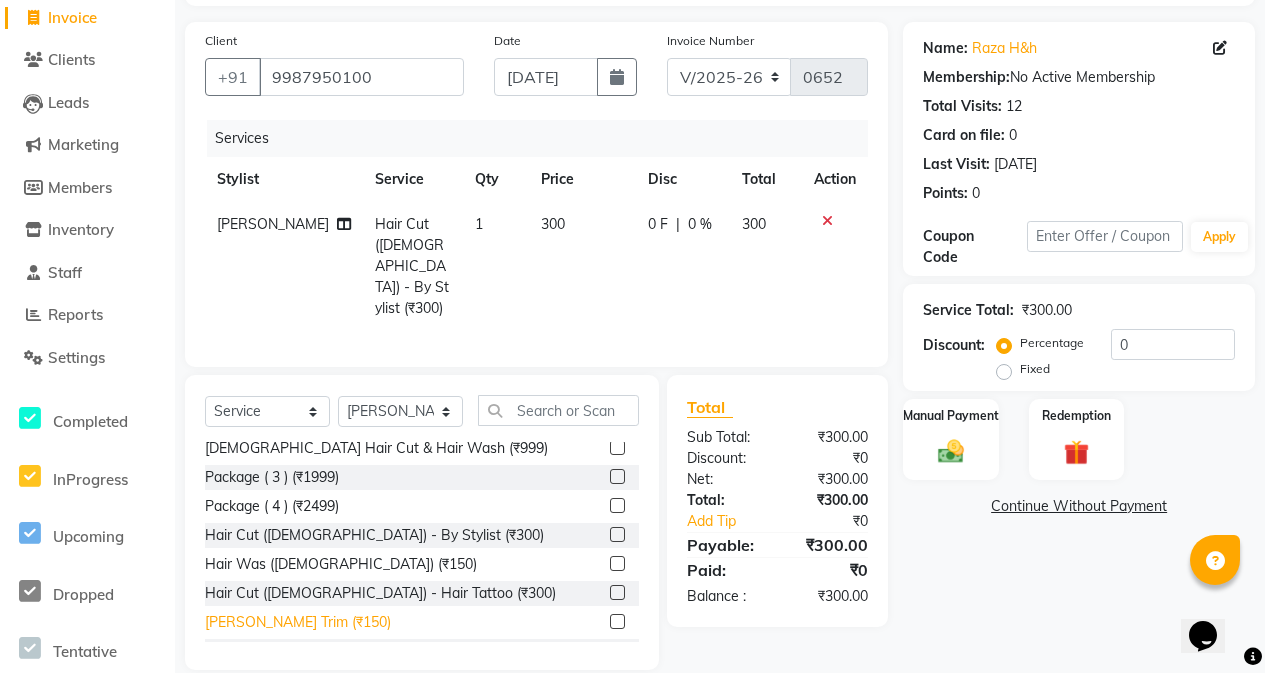 click on "[PERSON_NAME] Trim (₹150)" 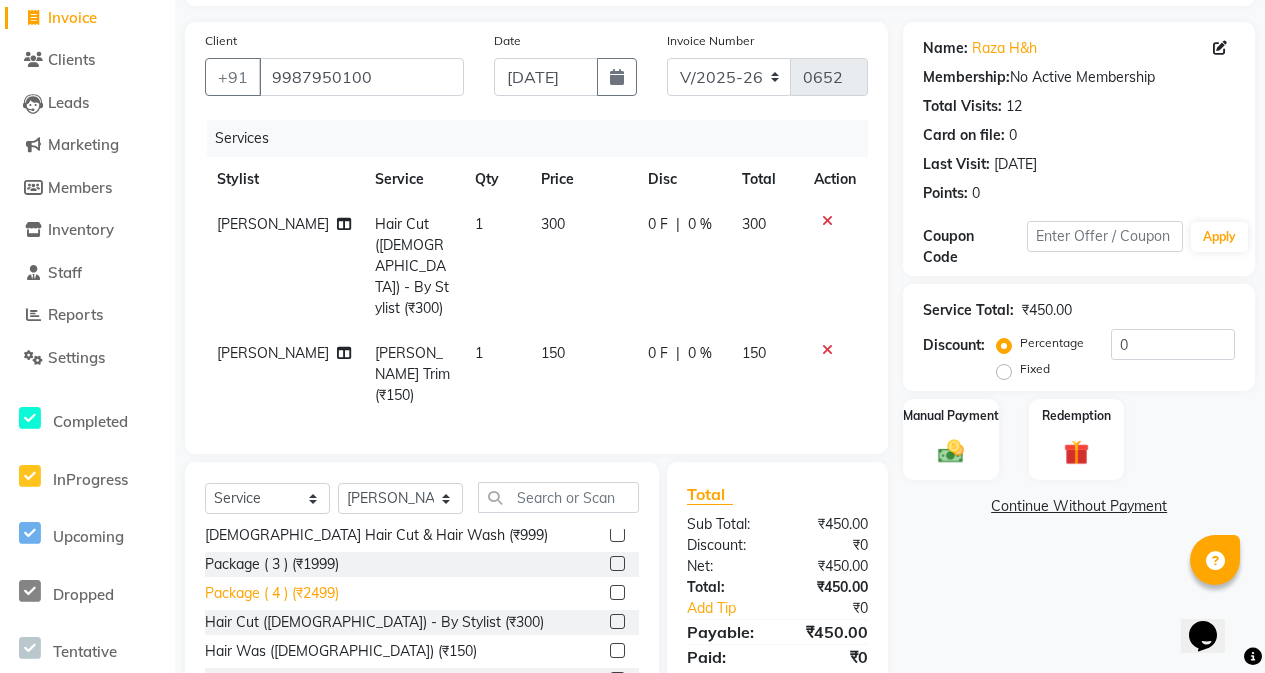 checkbox on "false" 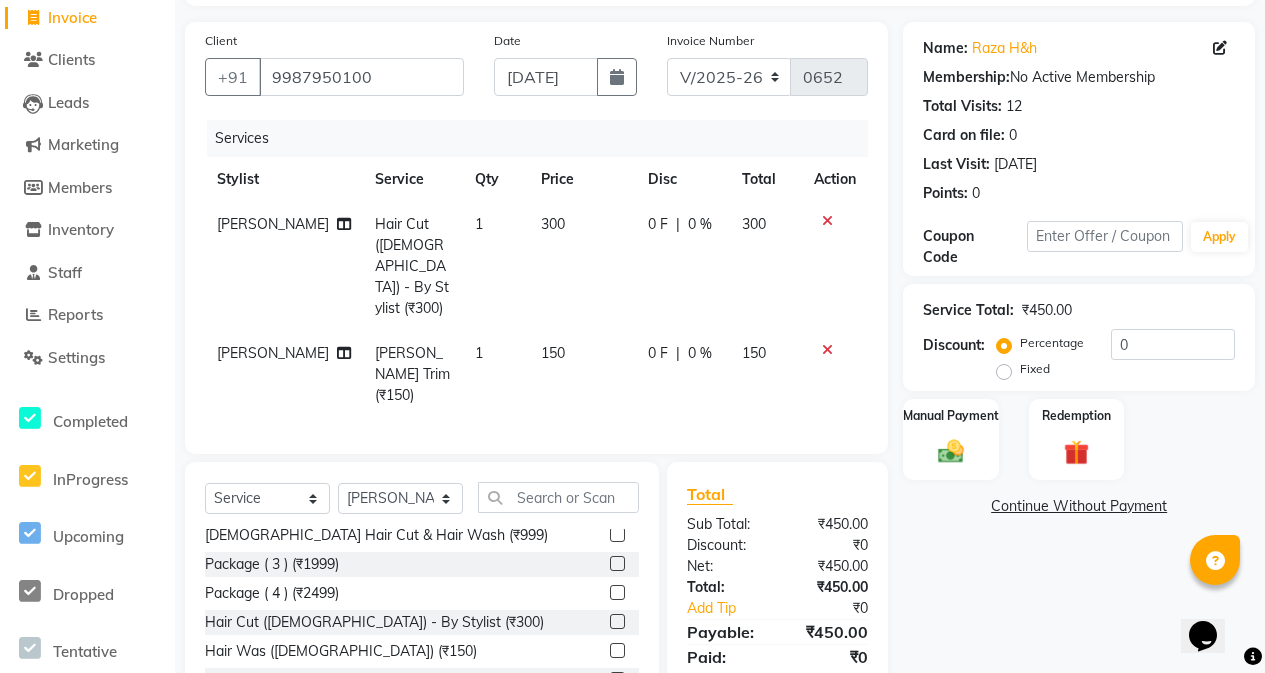 click on "150" 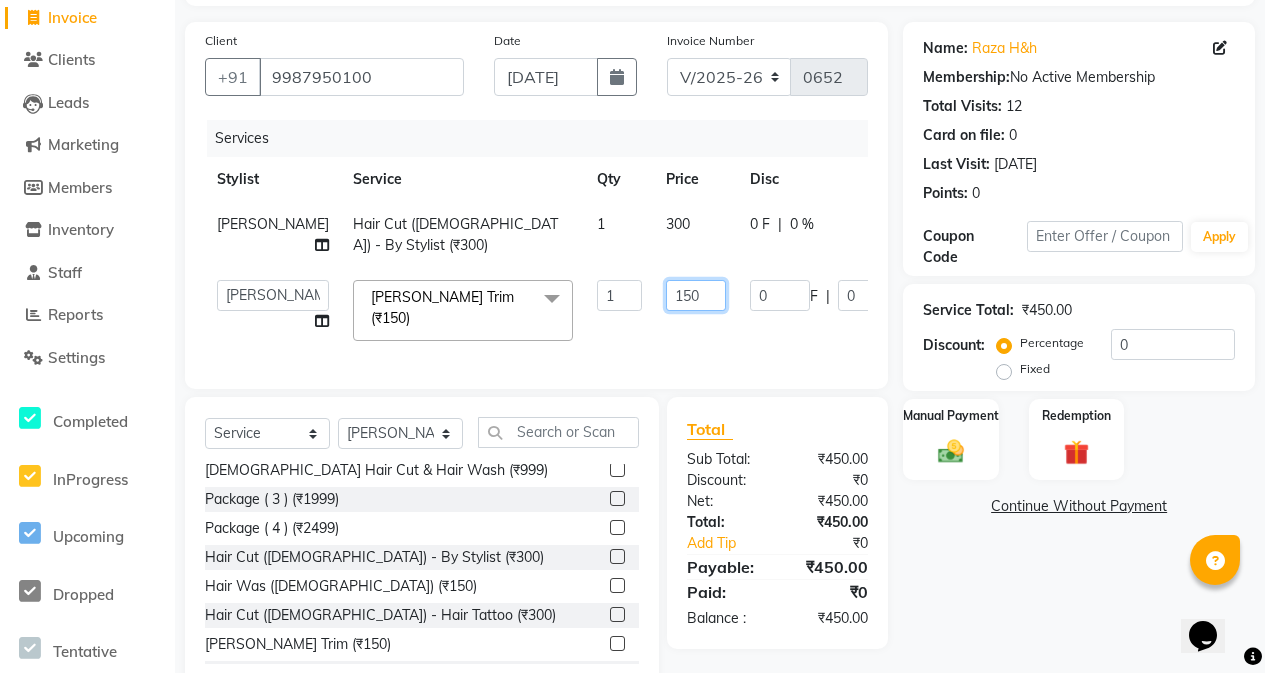 click on "150" 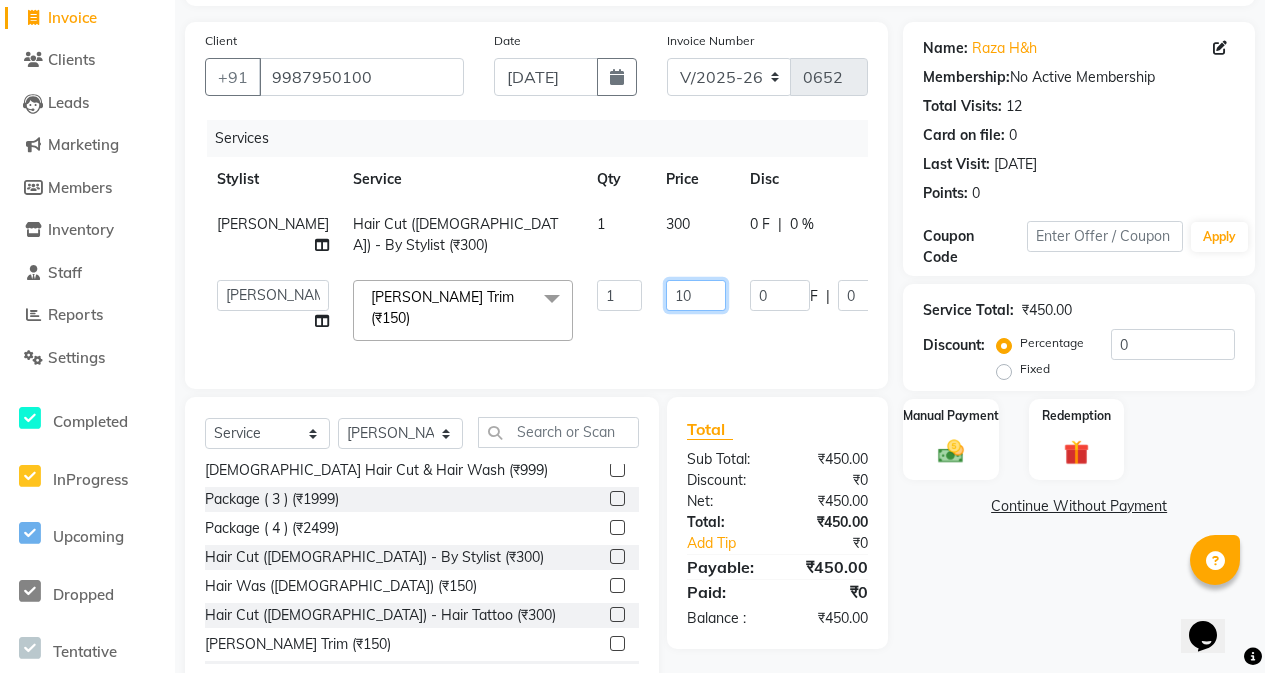 type on "100" 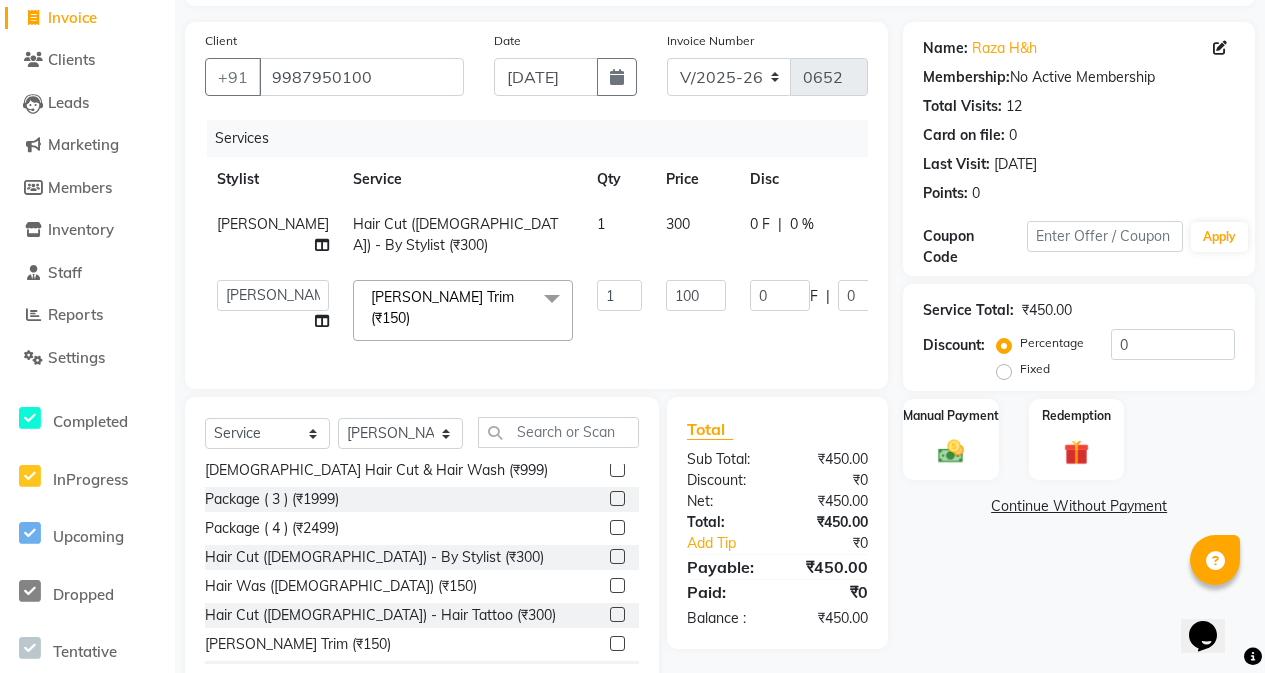click on "300" 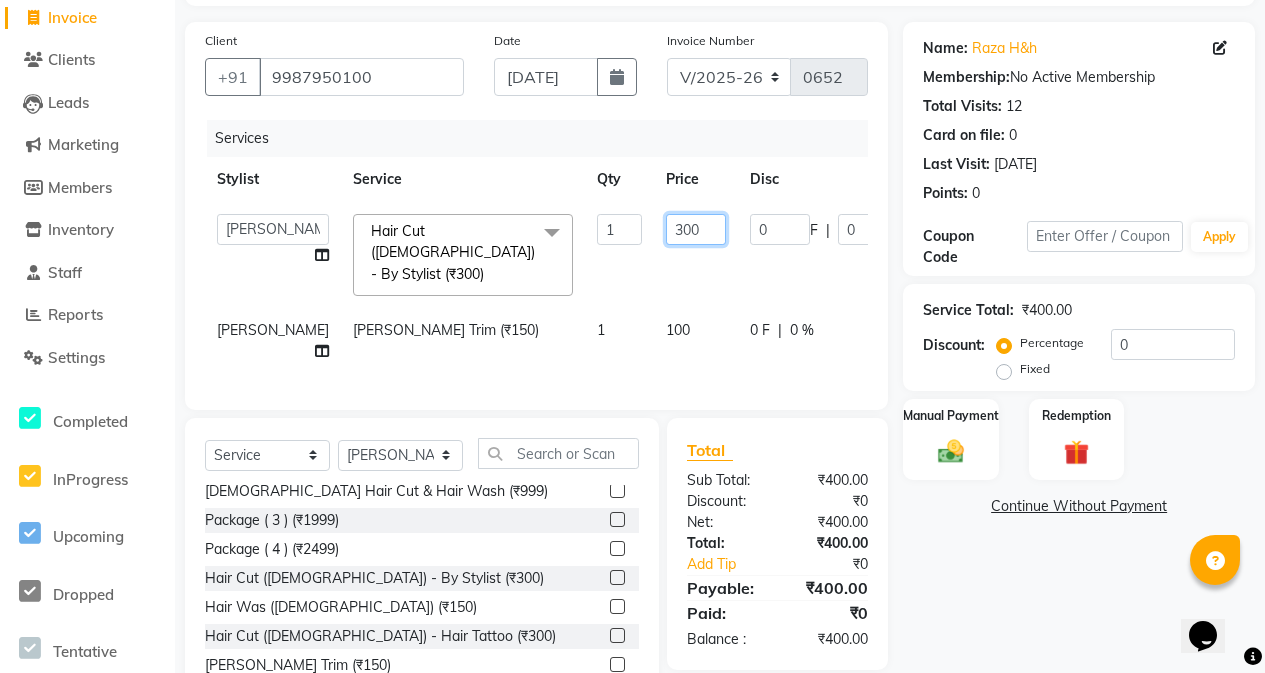 click on "300" 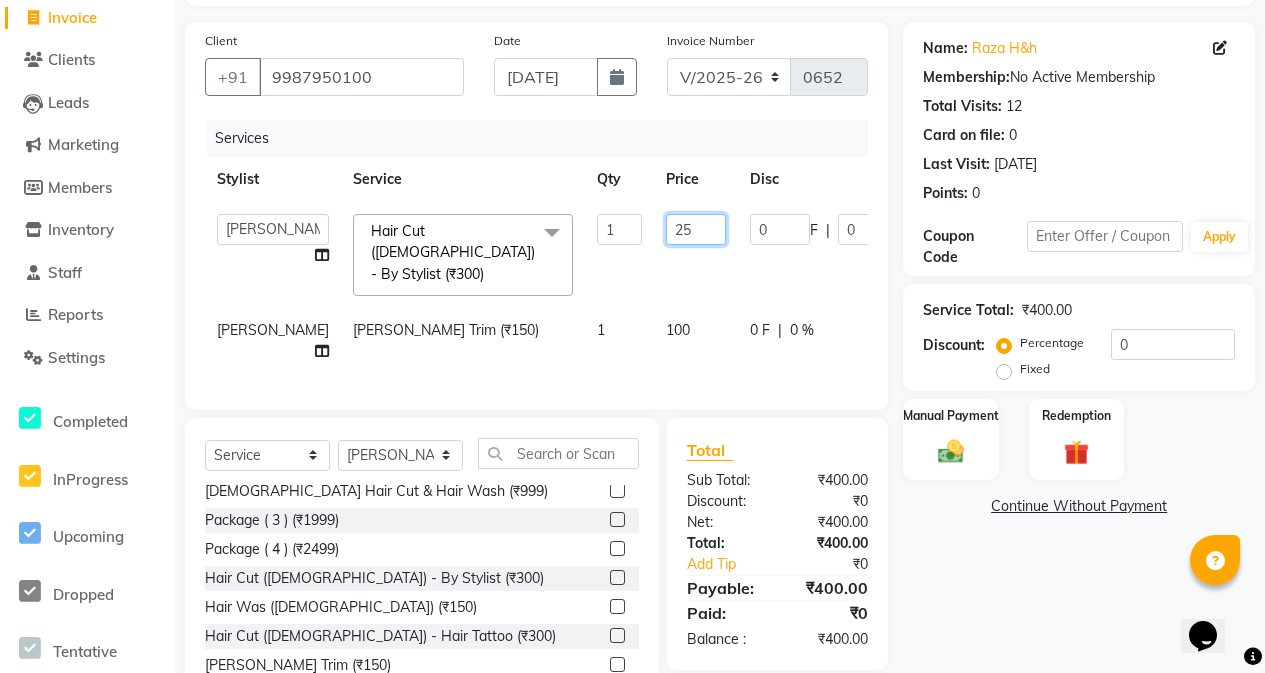 type on "250" 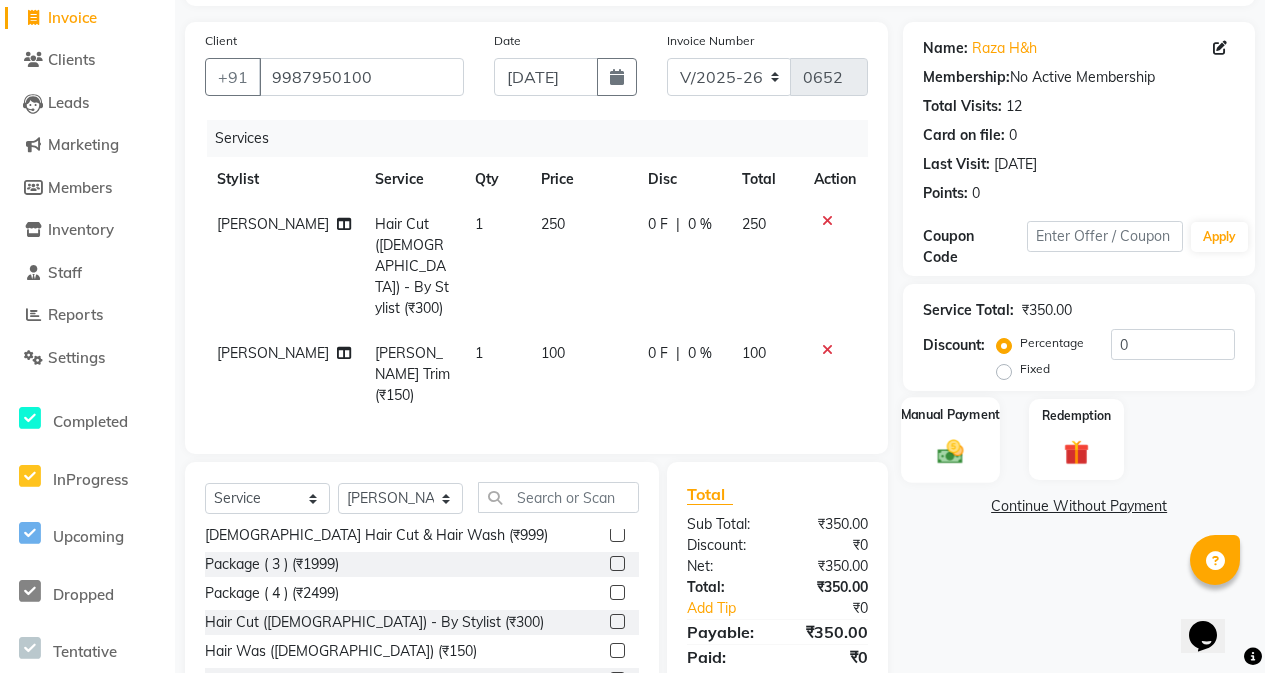 click 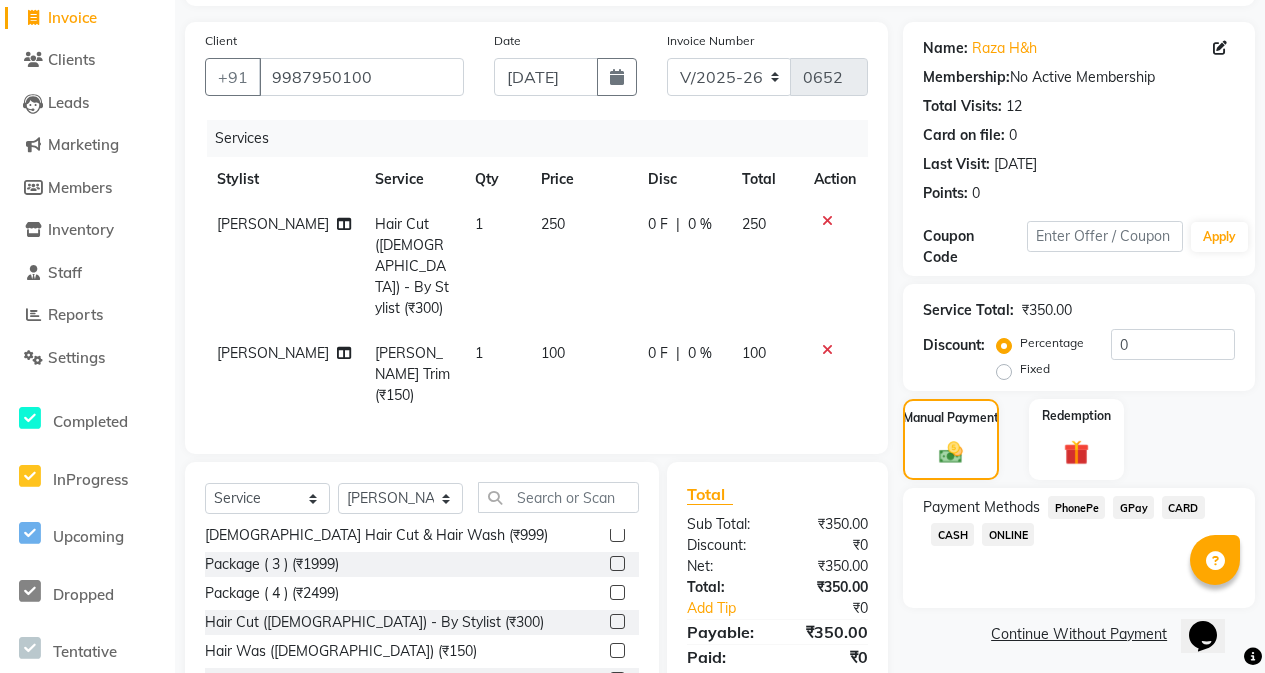 click on "CASH" 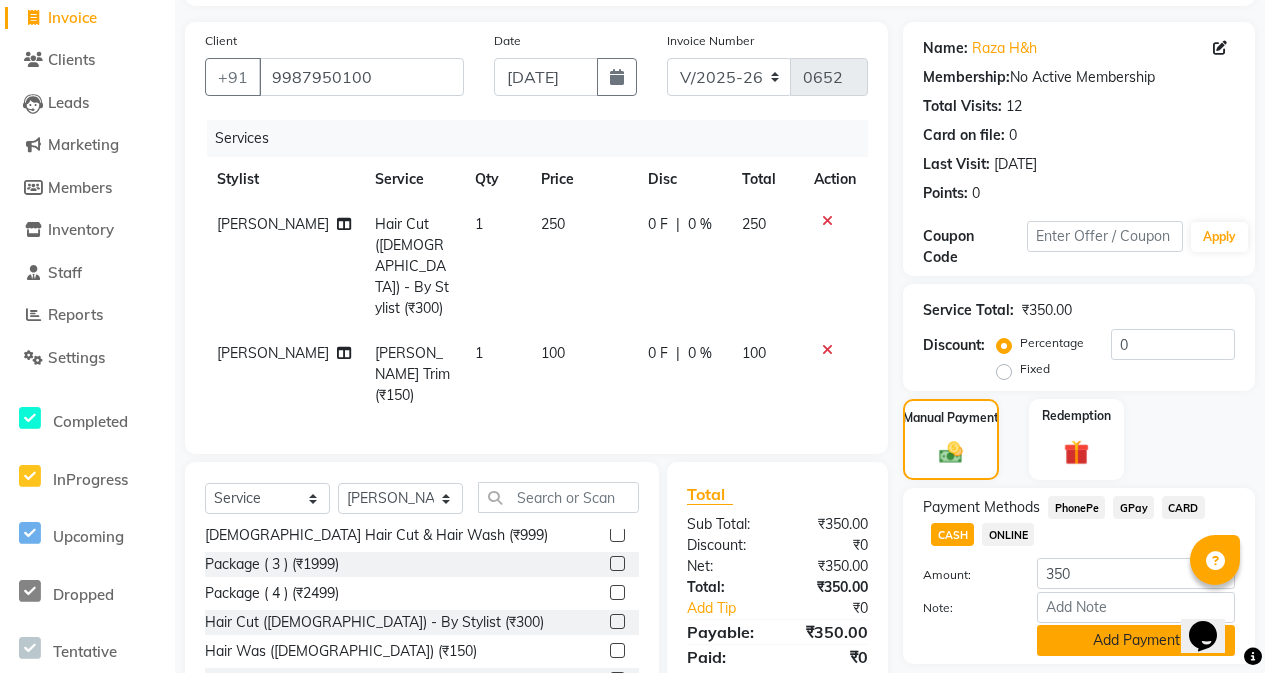 click on "Add Payment" 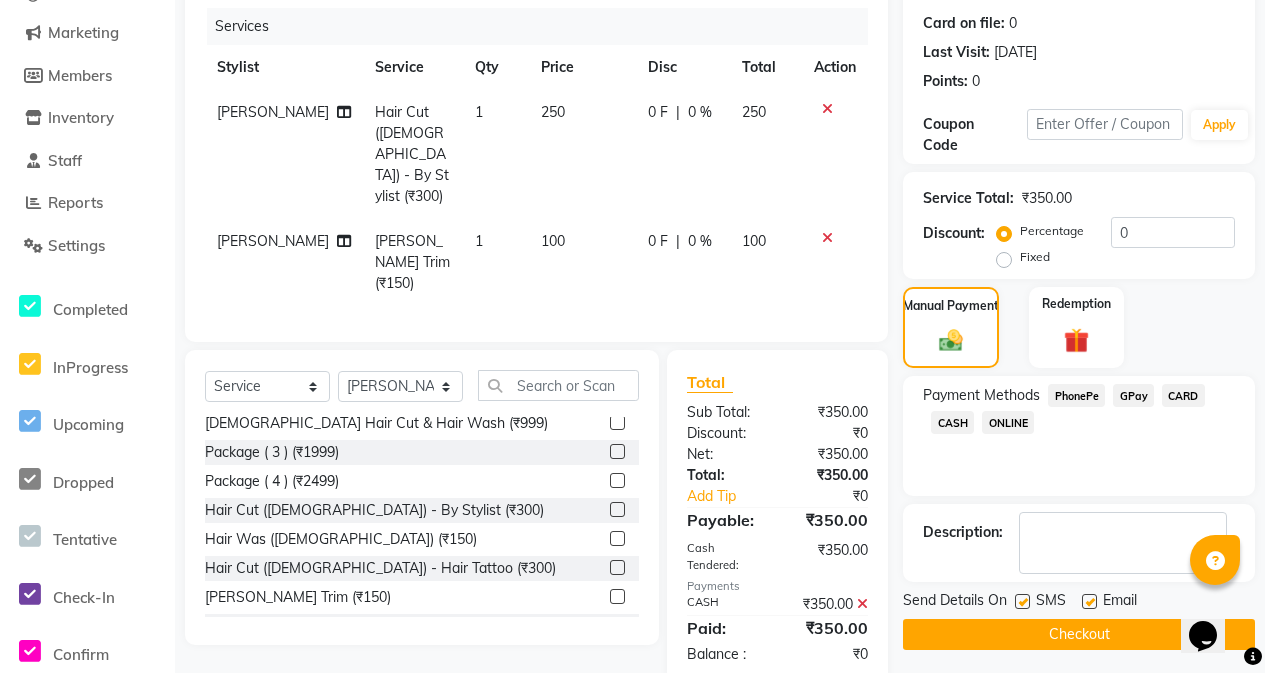 scroll, scrollTop: 247, scrollLeft: 0, axis: vertical 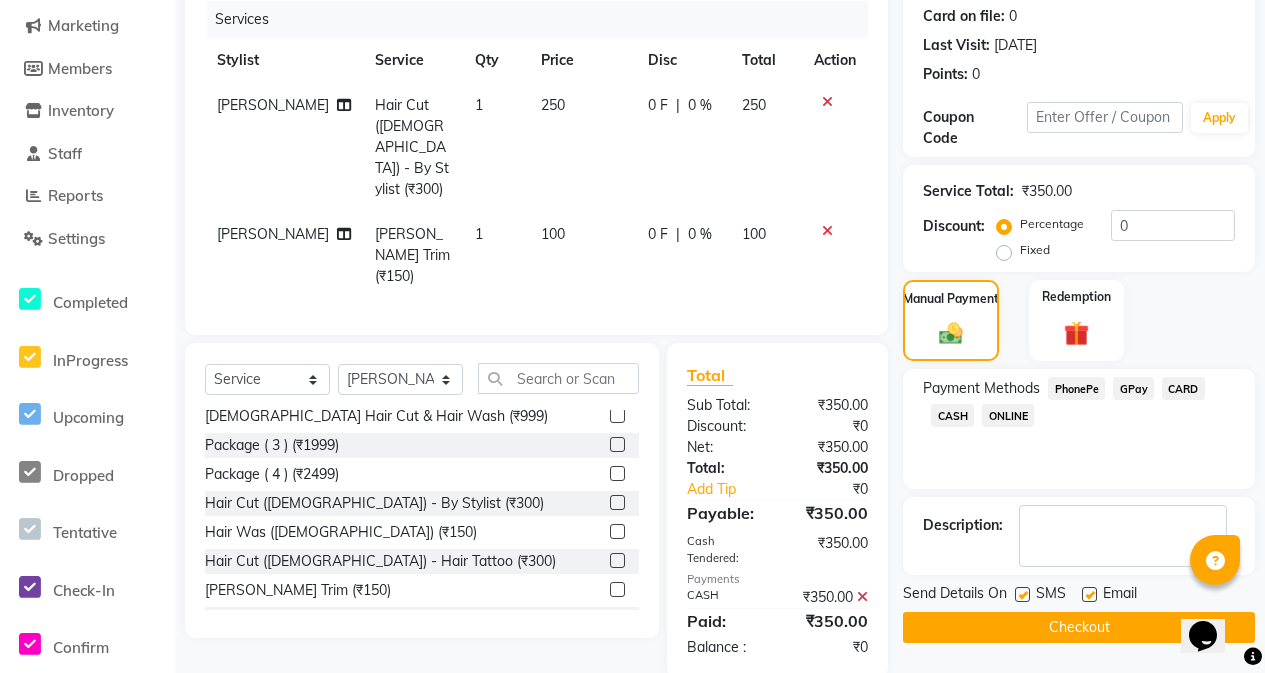 click 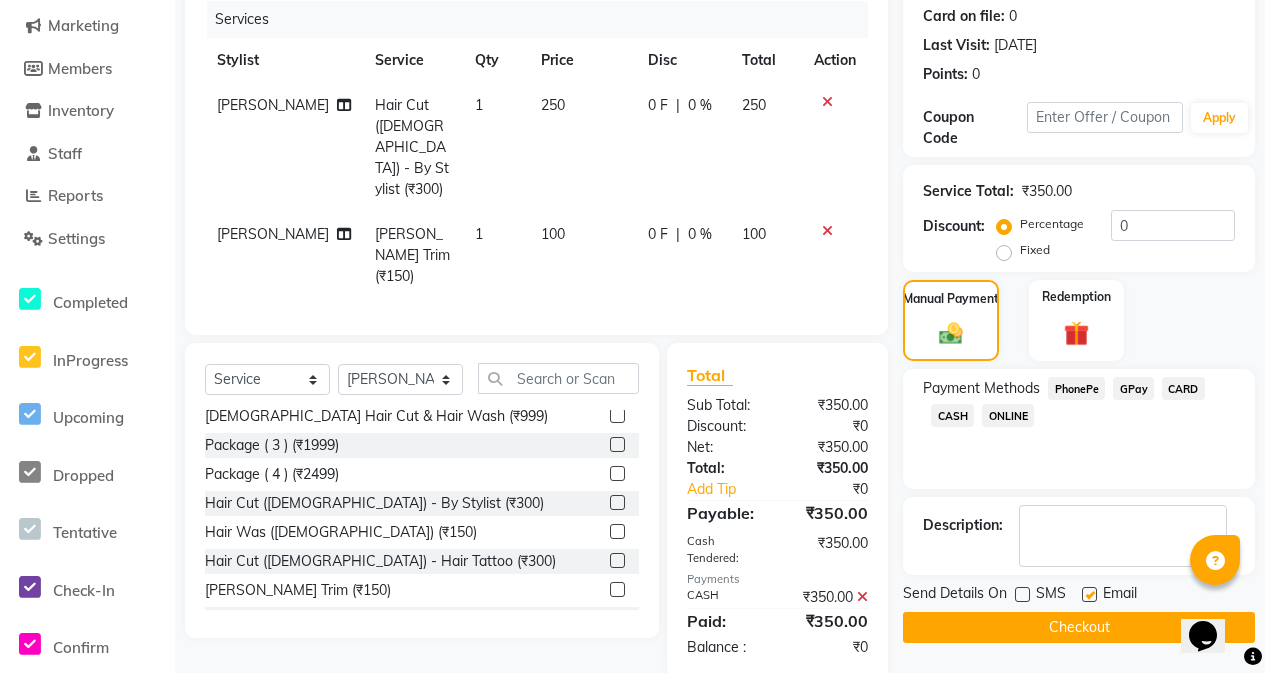 click on "Checkout" 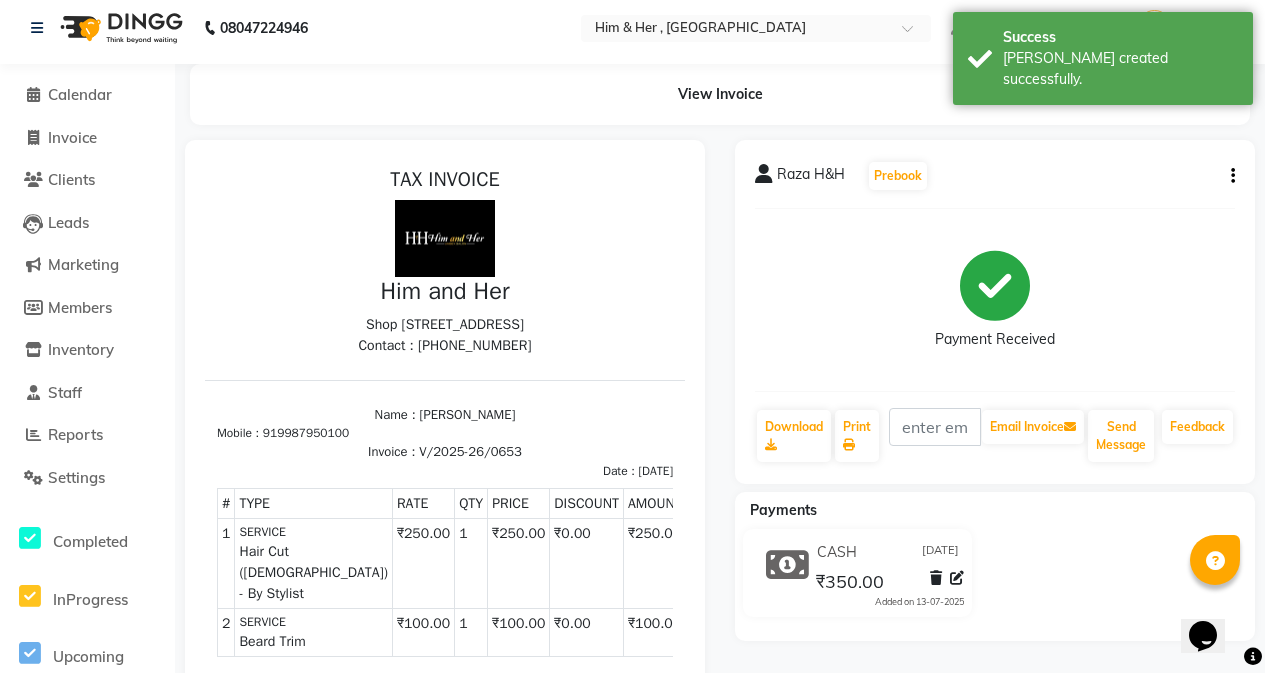 scroll, scrollTop: 0, scrollLeft: 0, axis: both 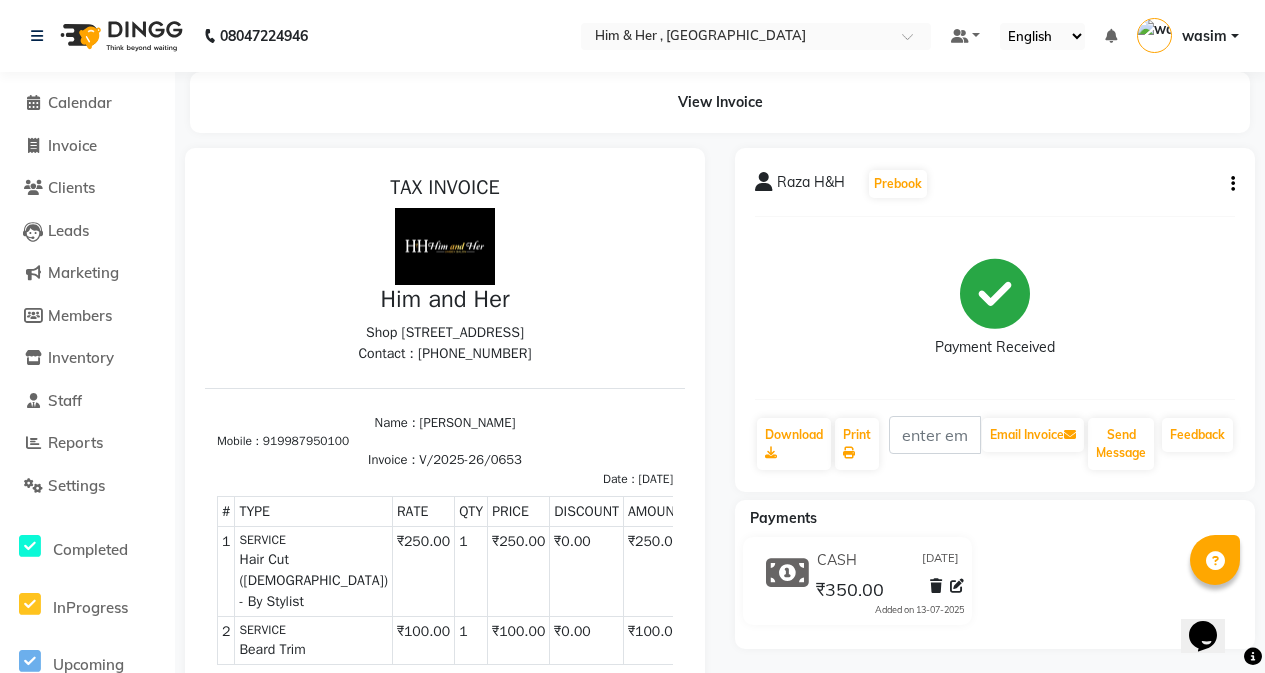 click on "Raza H&H  Prebook   Payment Received  Download  Print   Email Invoice   Send Message Feedback" 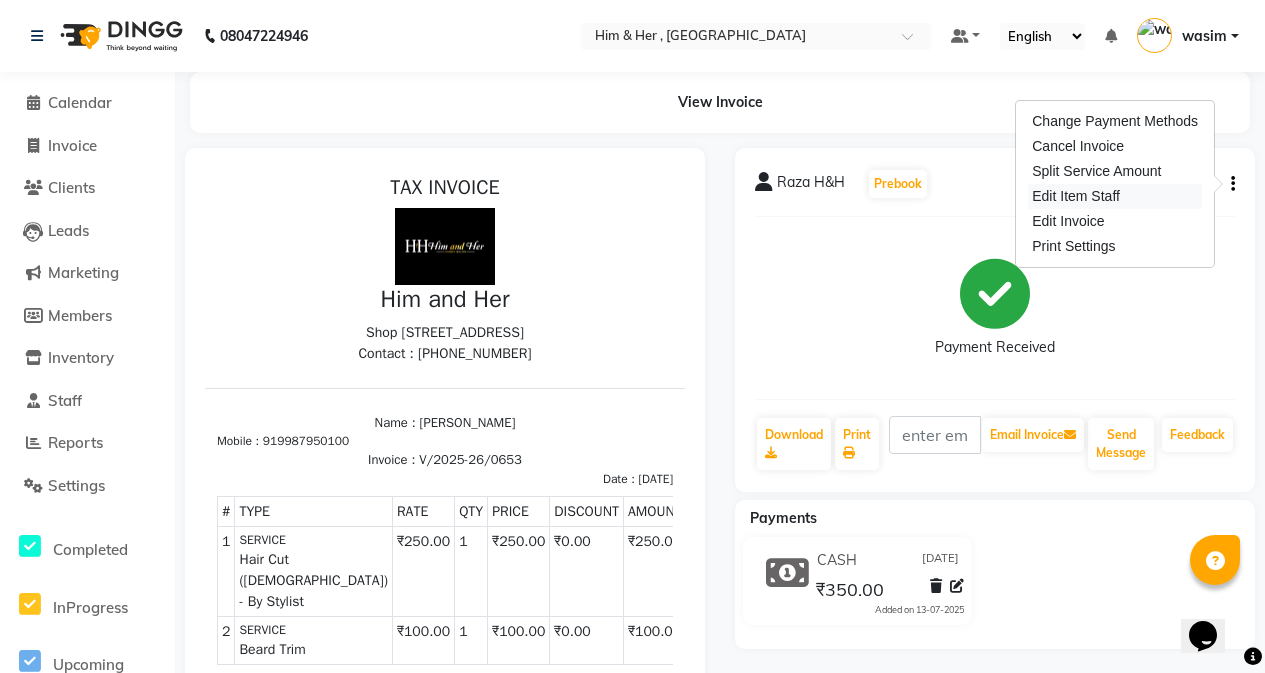 click on "Edit Item Staff" at bounding box center (1115, 196) 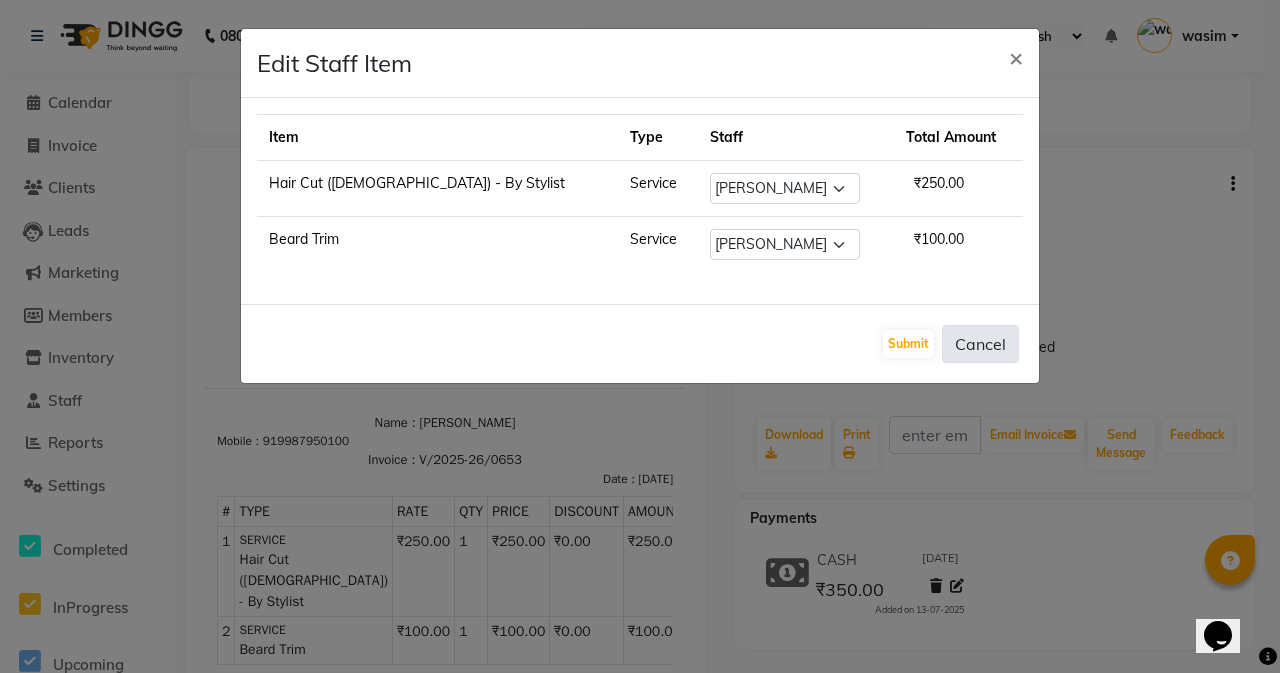 click on "Cancel" 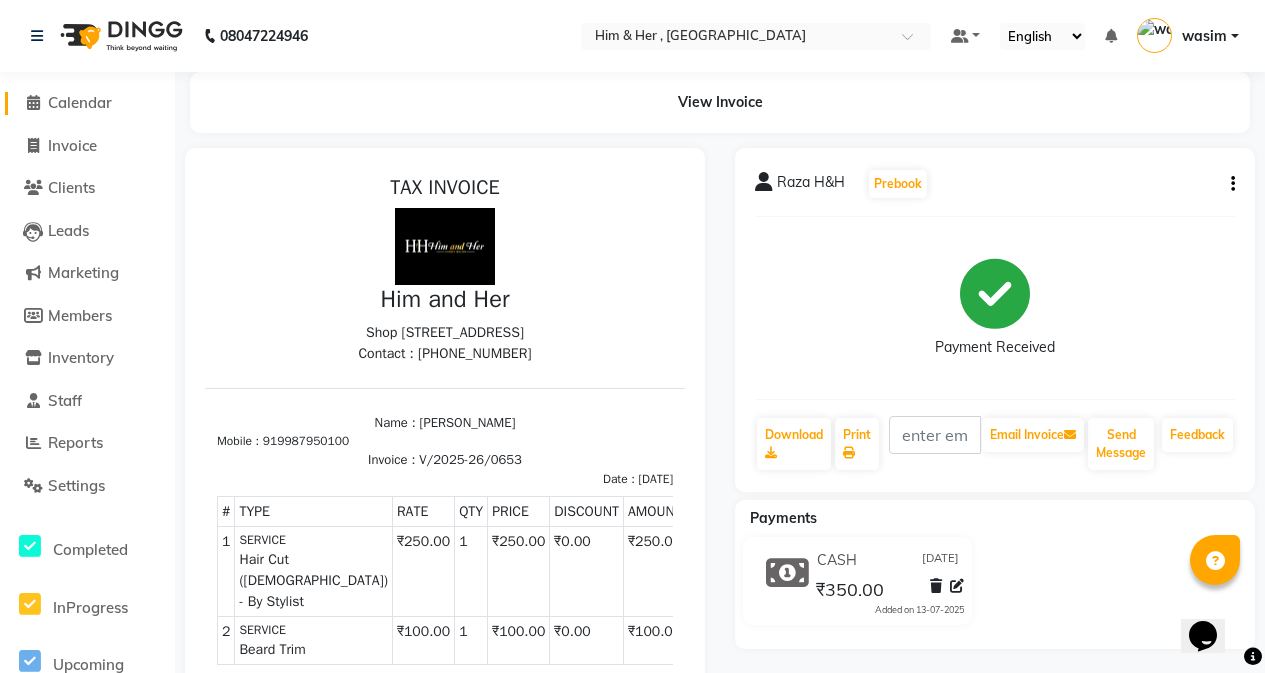 click on "Calendar" 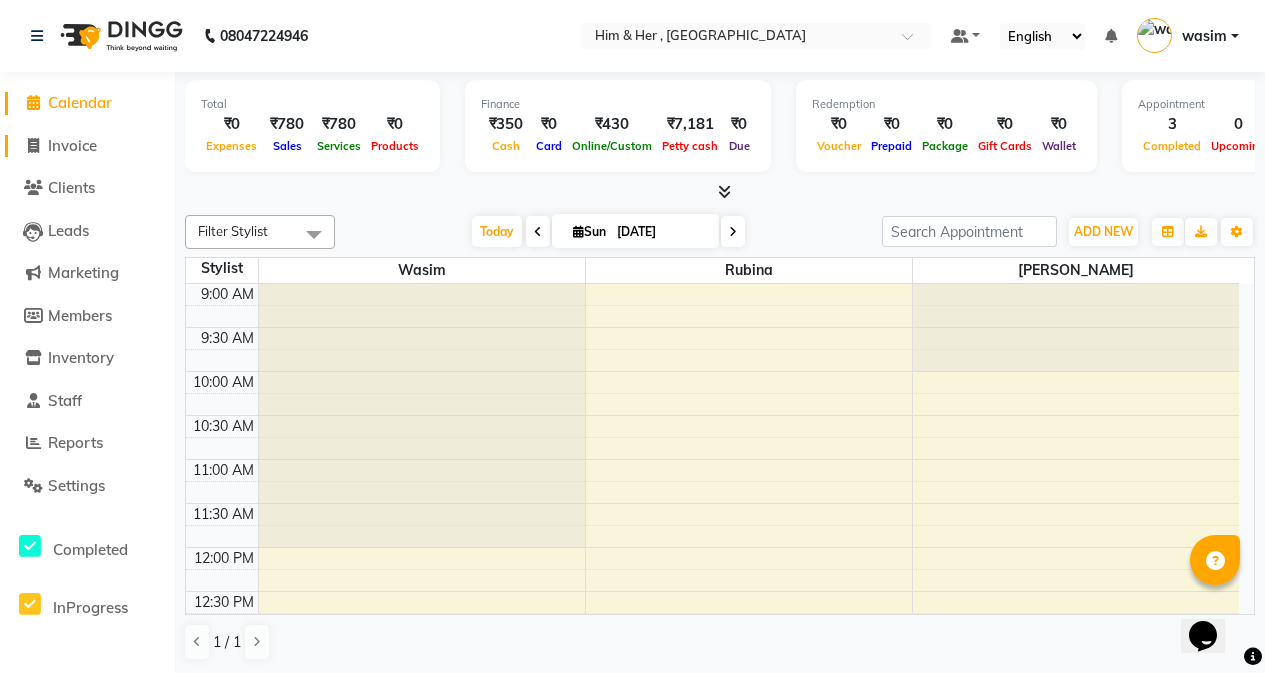 click on "Invoice" 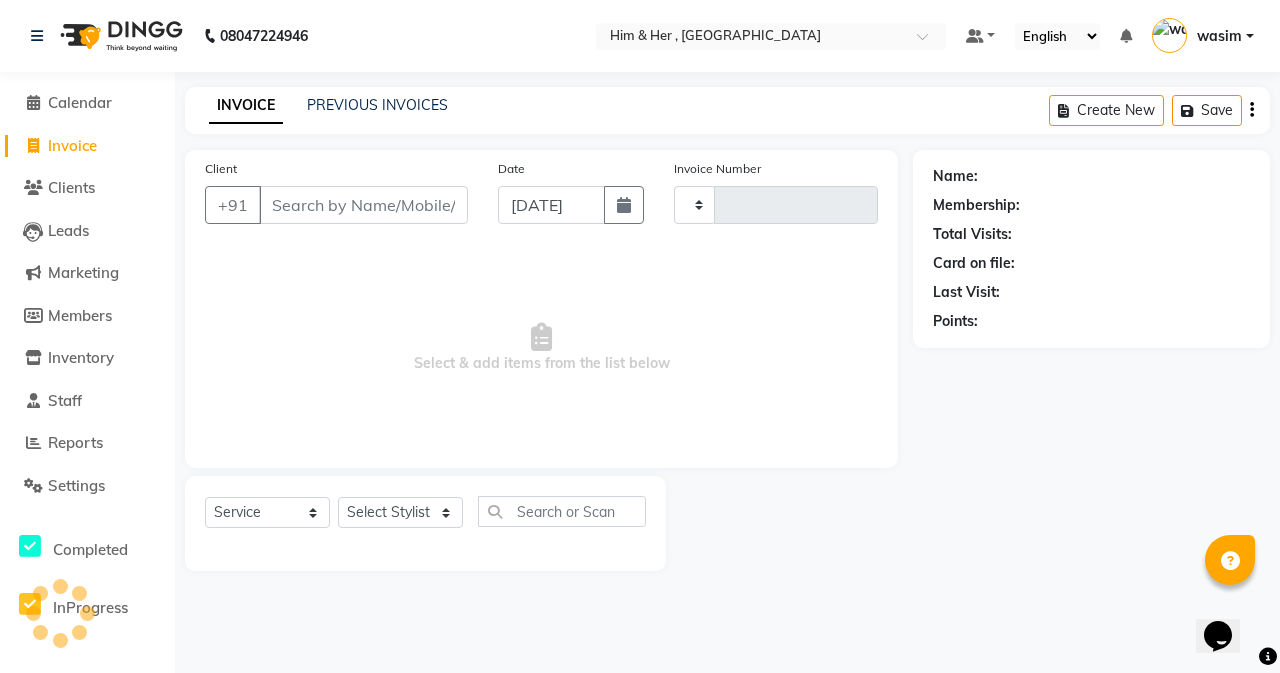 type on "0654" 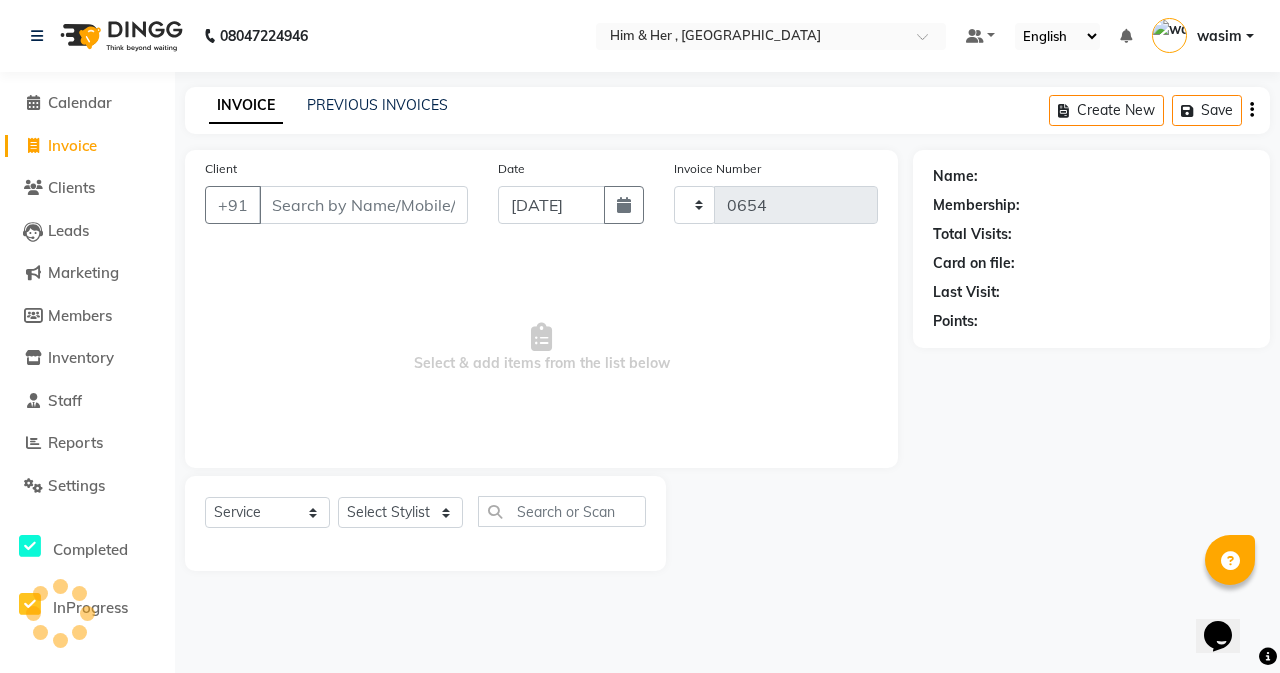 select on "5934" 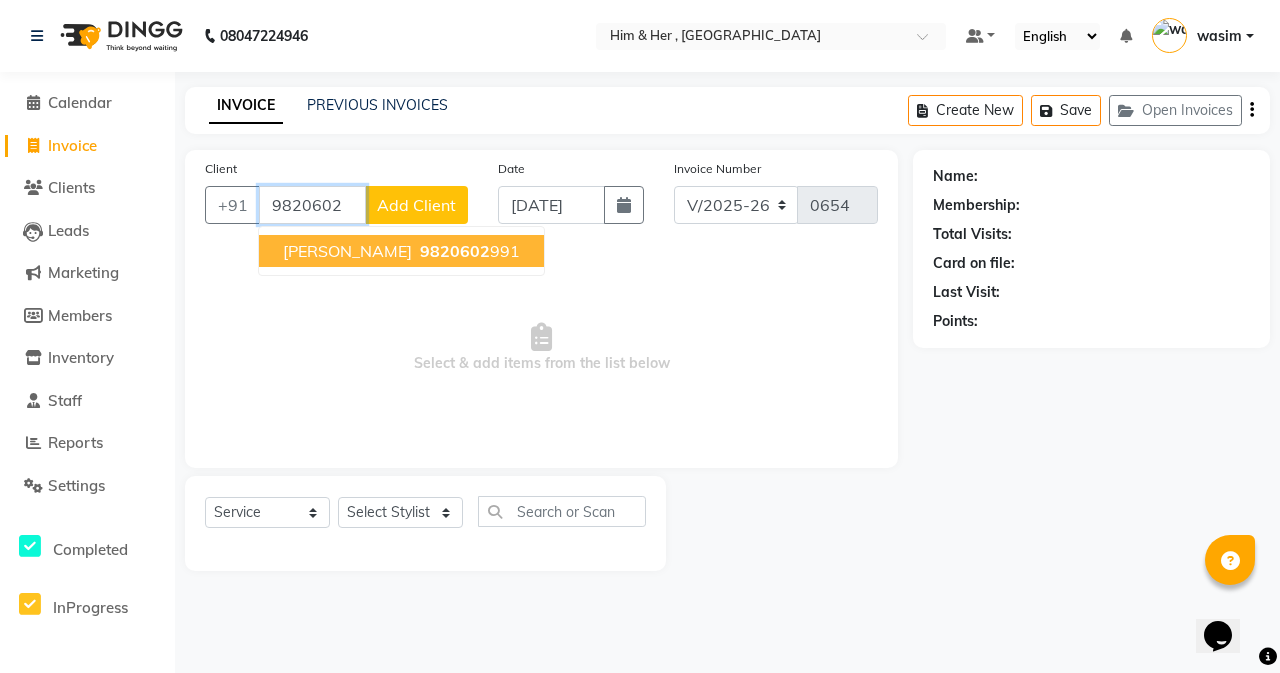 click on "[PERSON_NAME]   9820602 991" at bounding box center (401, 251) 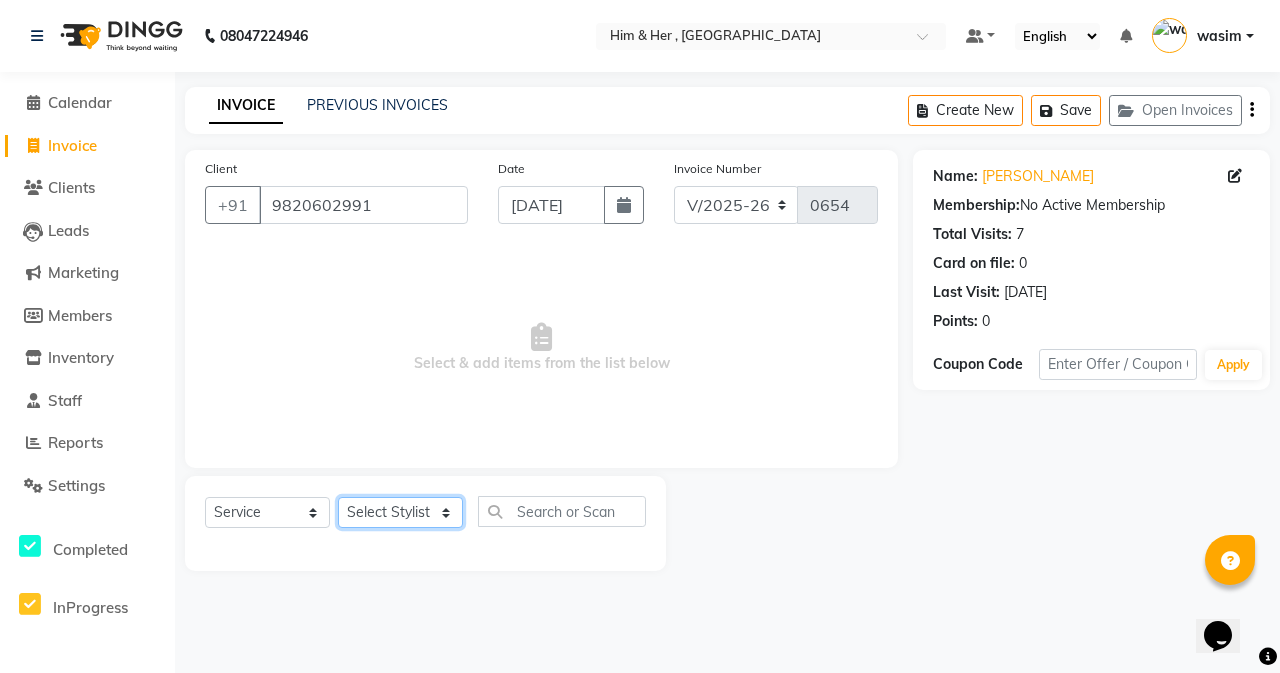 click on "Select Stylist [PERSON_NAME] Rubina [PERSON_NAME] [PERSON_NAME]" 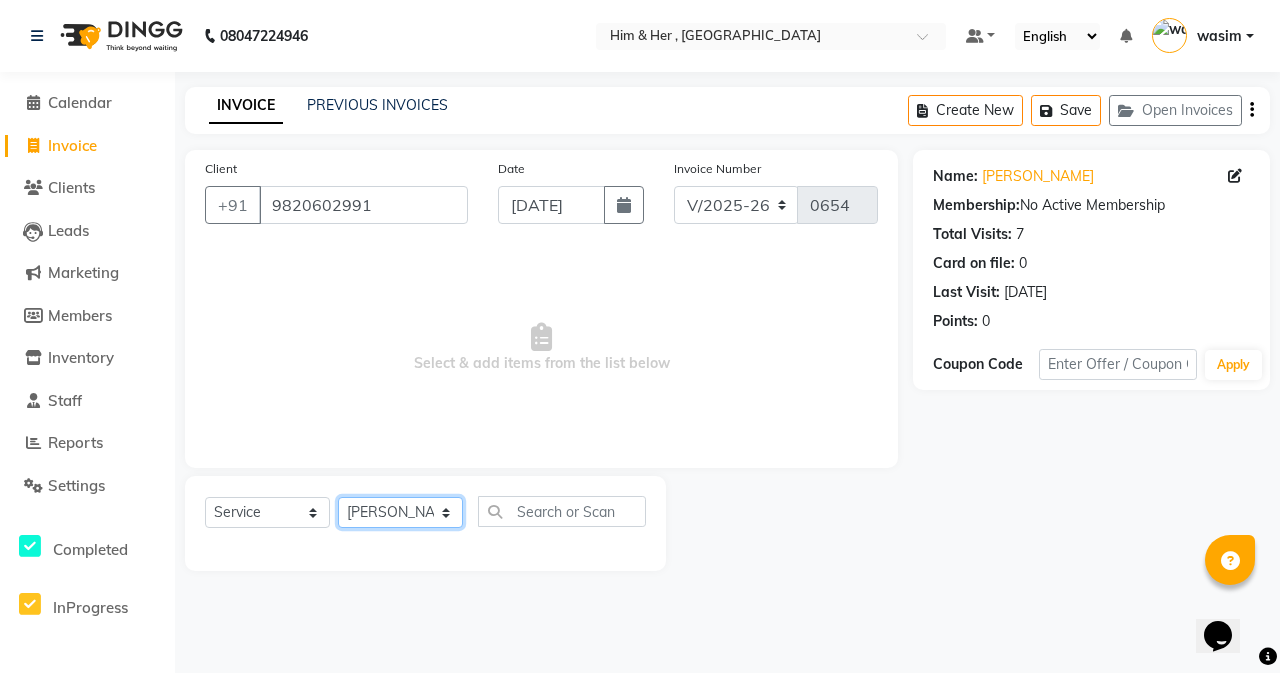 click on "Select Stylist [PERSON_NAME] Rubina [PERSON_NAME] [PERSON_NAME]" 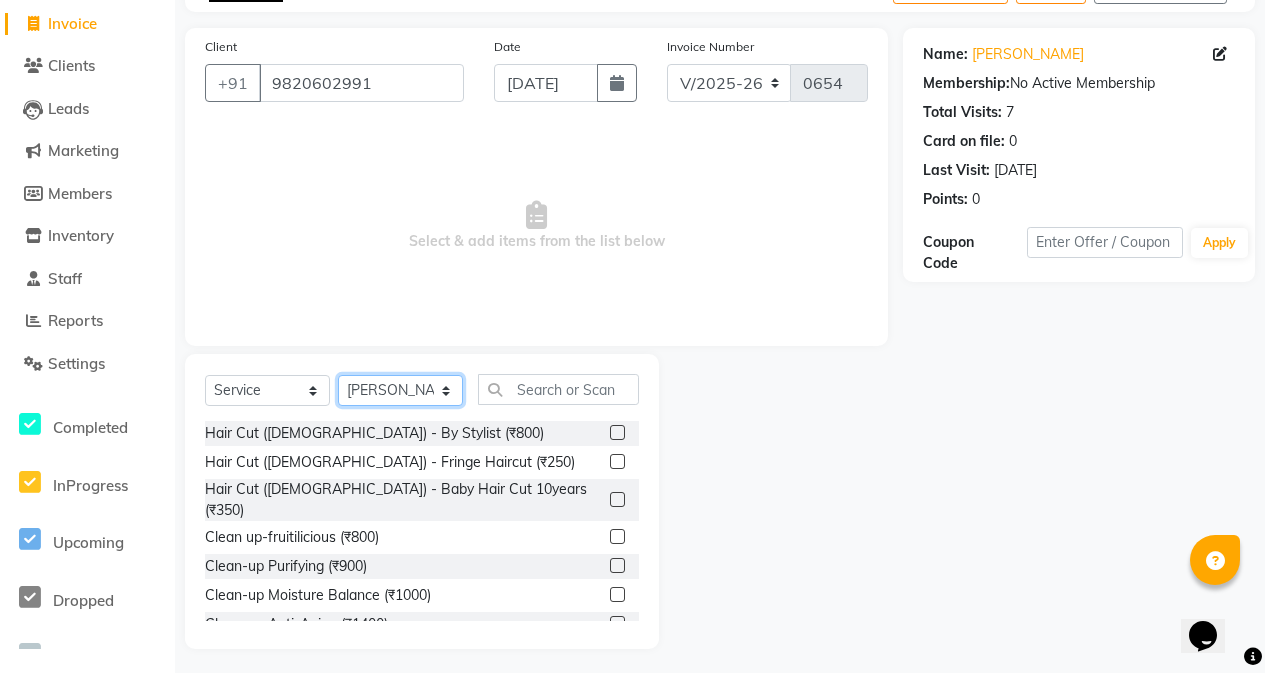 scroll, scrollTop: 128, scrollLeft: 0, axis: vertical 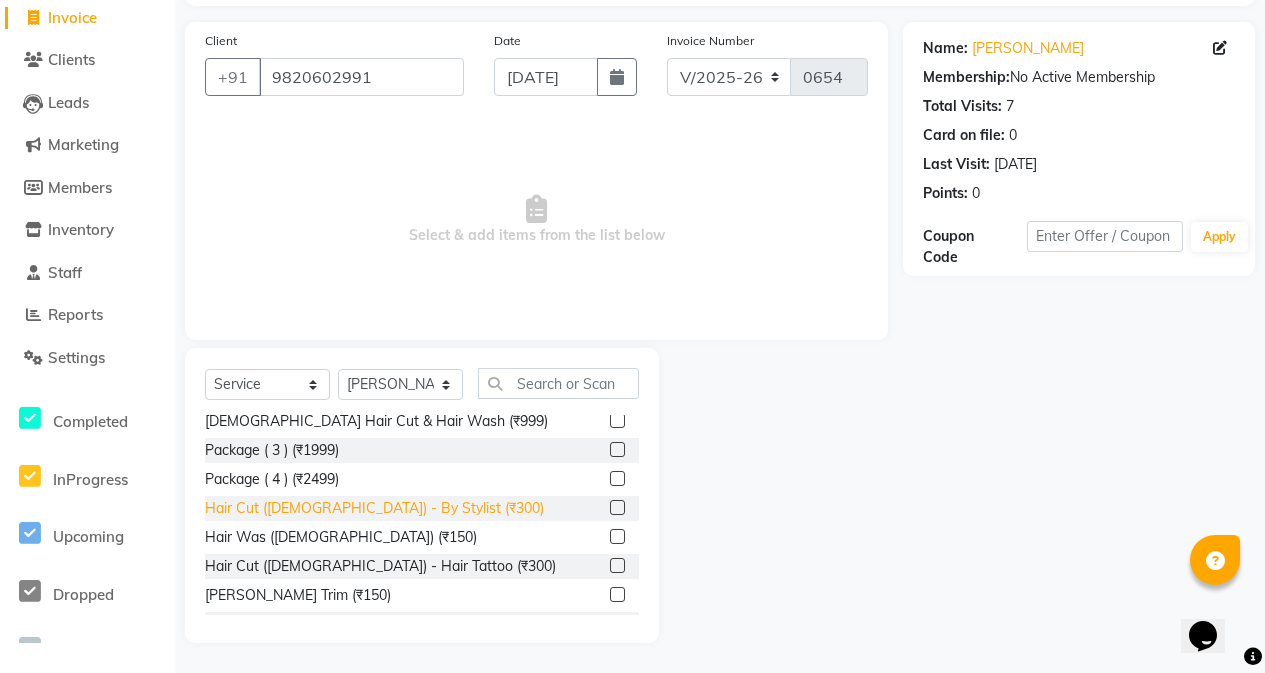 click on "Hair Cut ([DEMOGRAPHIC_DATA]) - By Stylist (₹300)" 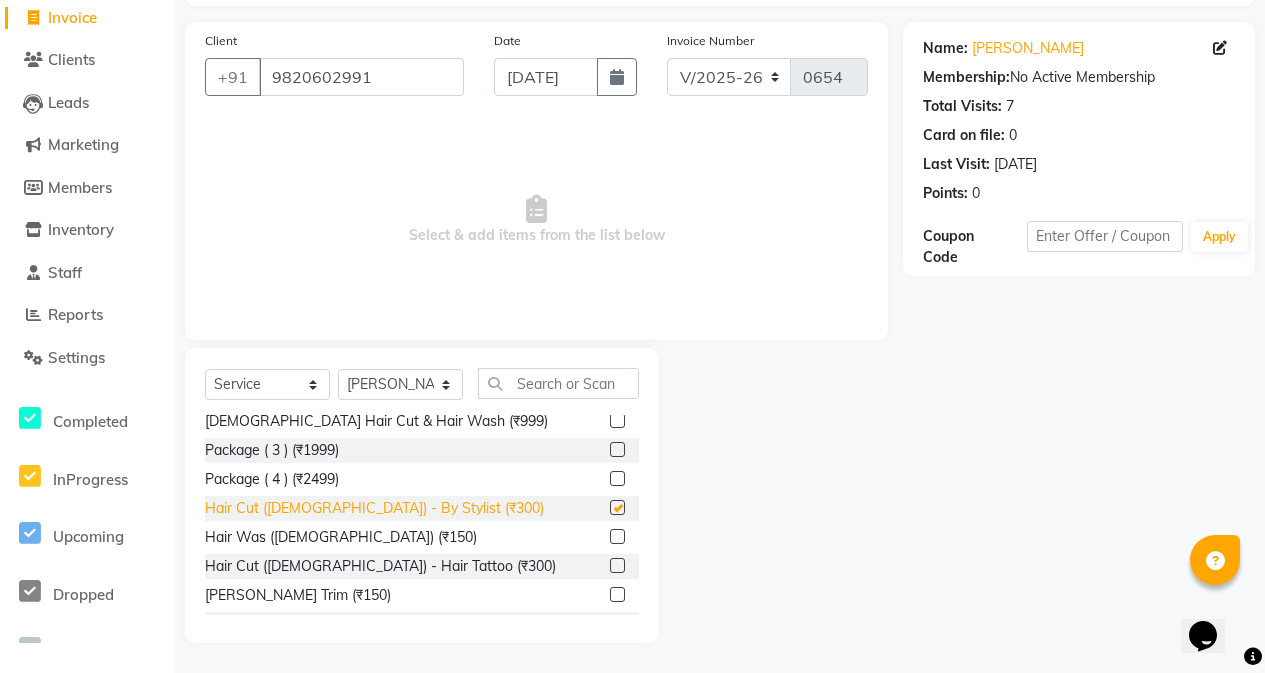 checkbox on "false" 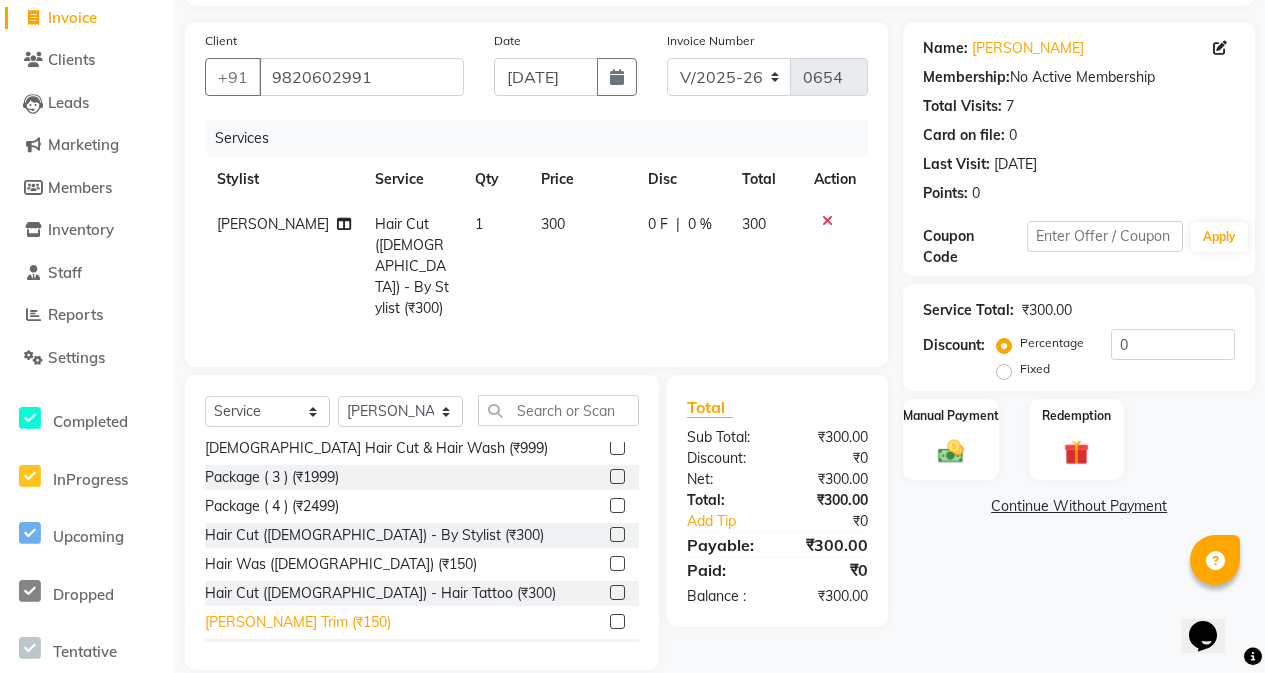 click on "[PERSON_NAME] Trim (₹150)" 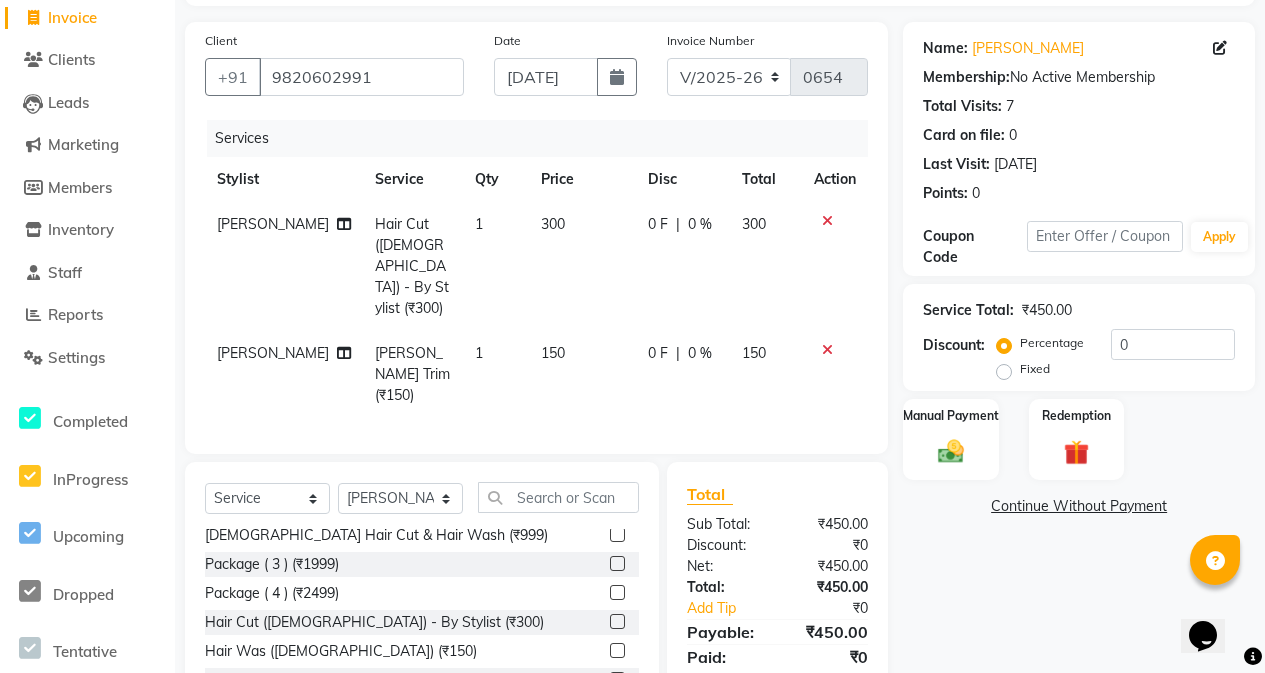 checkbox on "false" 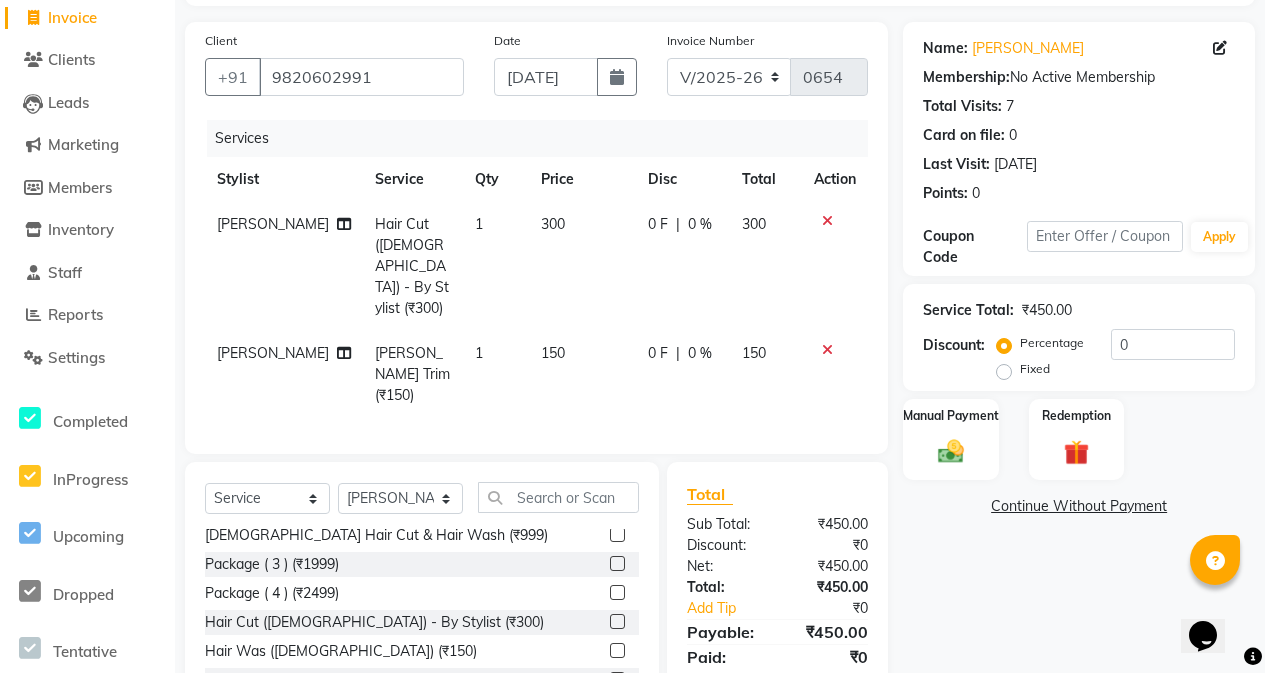 click on "300" 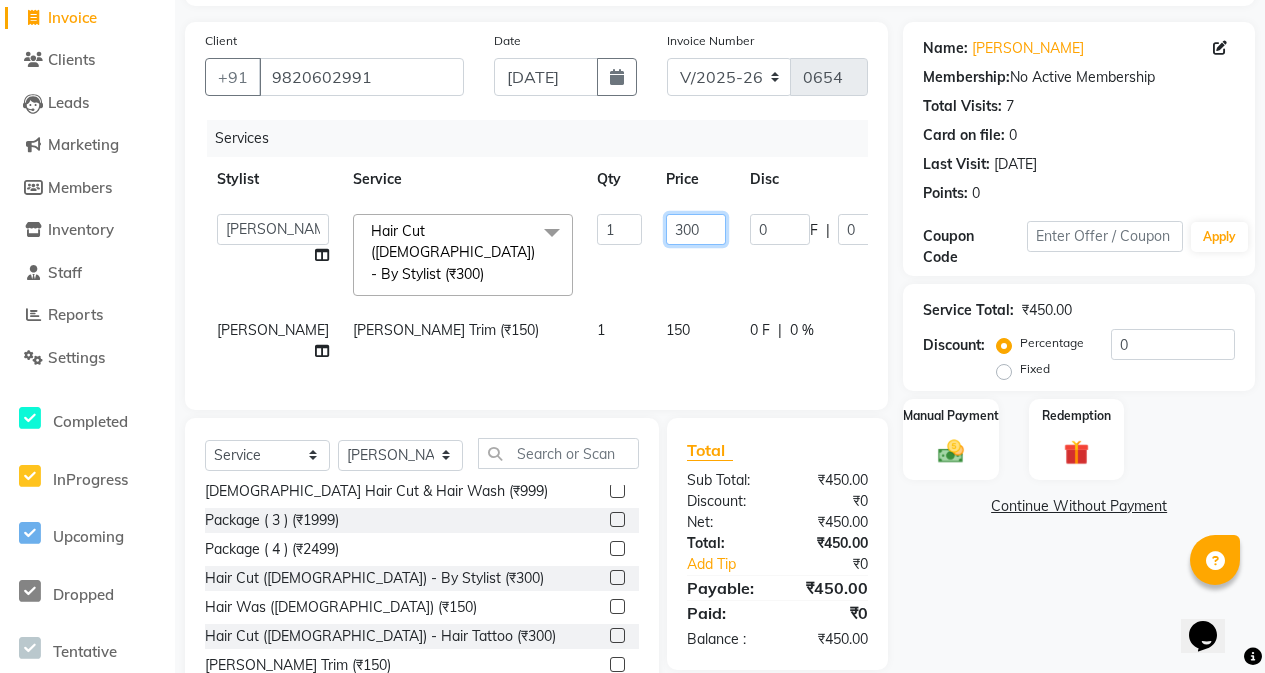 click on "300" 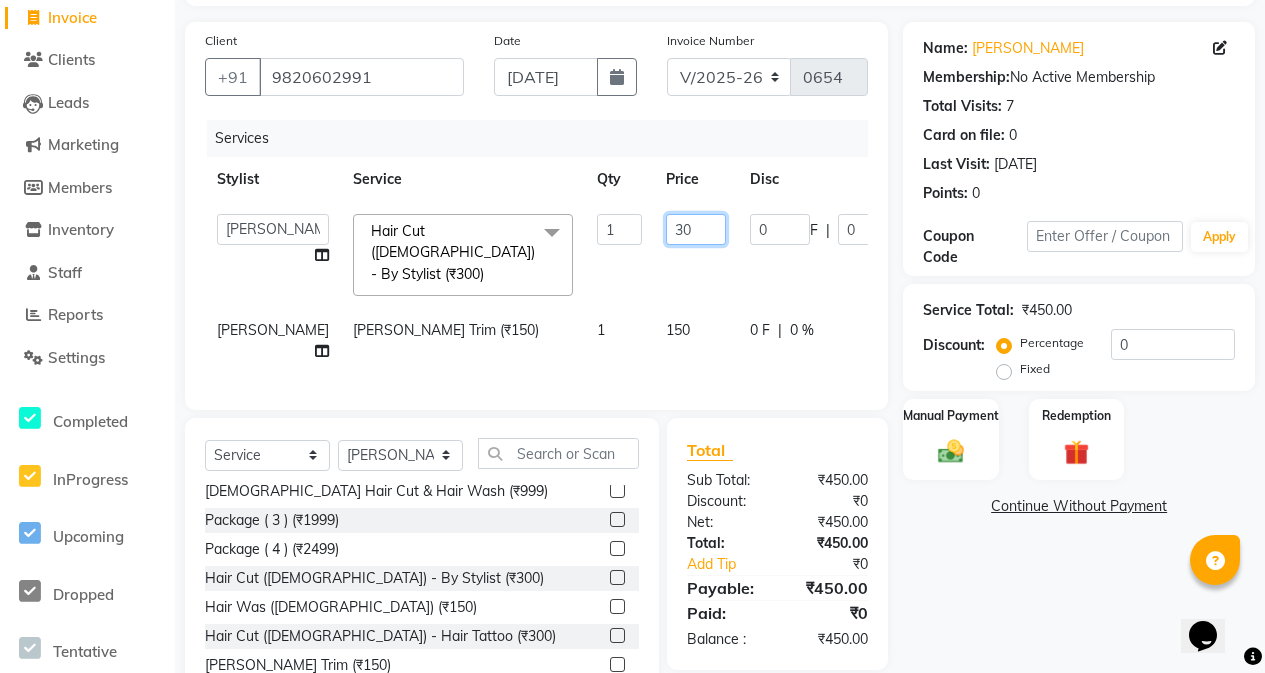 type on "3" 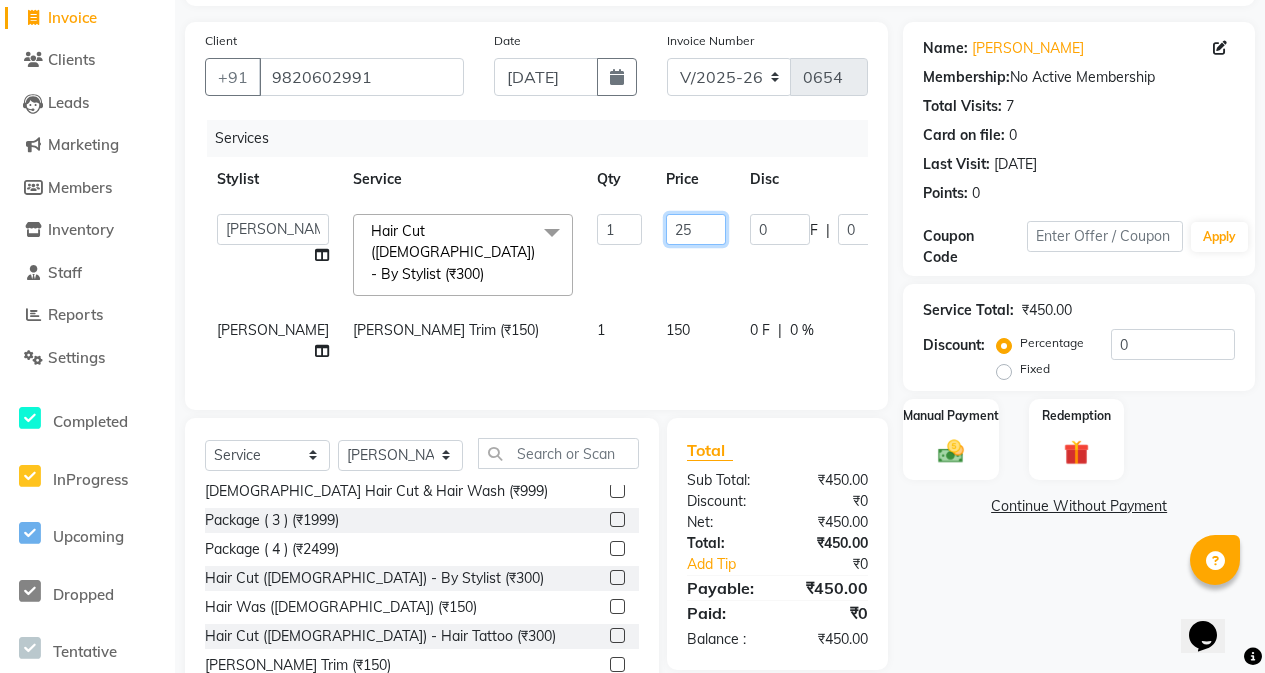 type on "250" 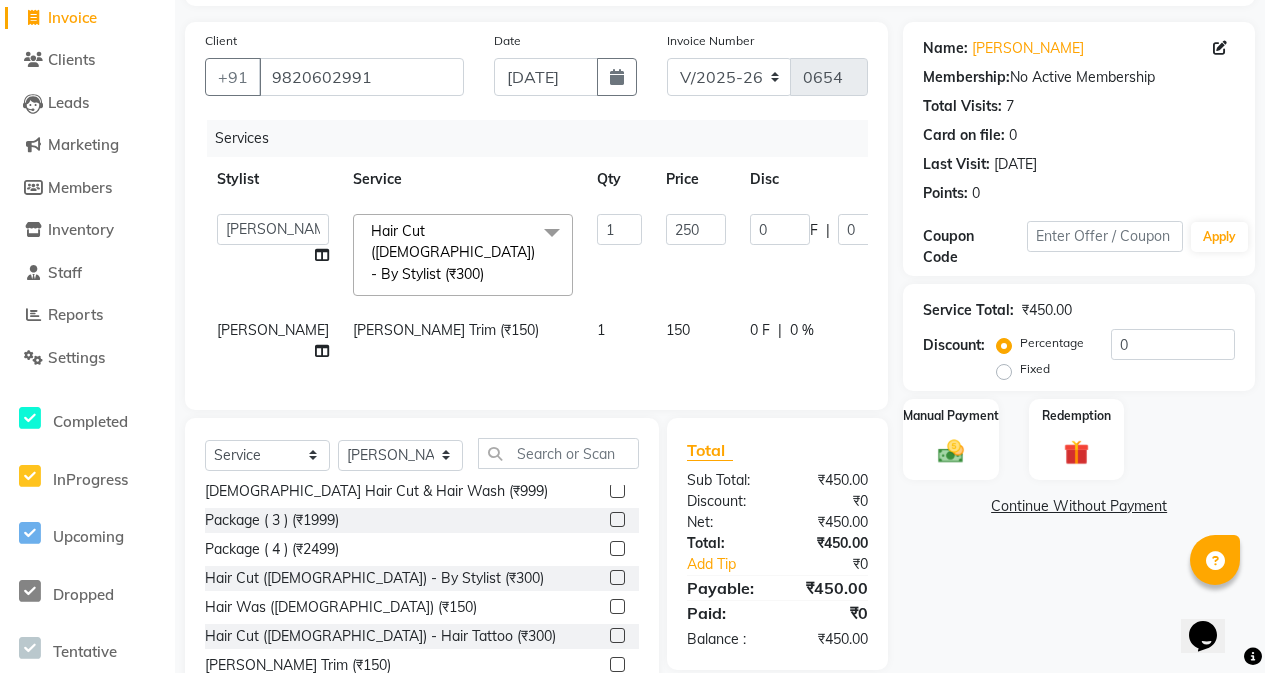 click on "[PERSON_NAME] [PERSON_NAME] Trim (₹150) 1 150 0 F | 0 % 150" 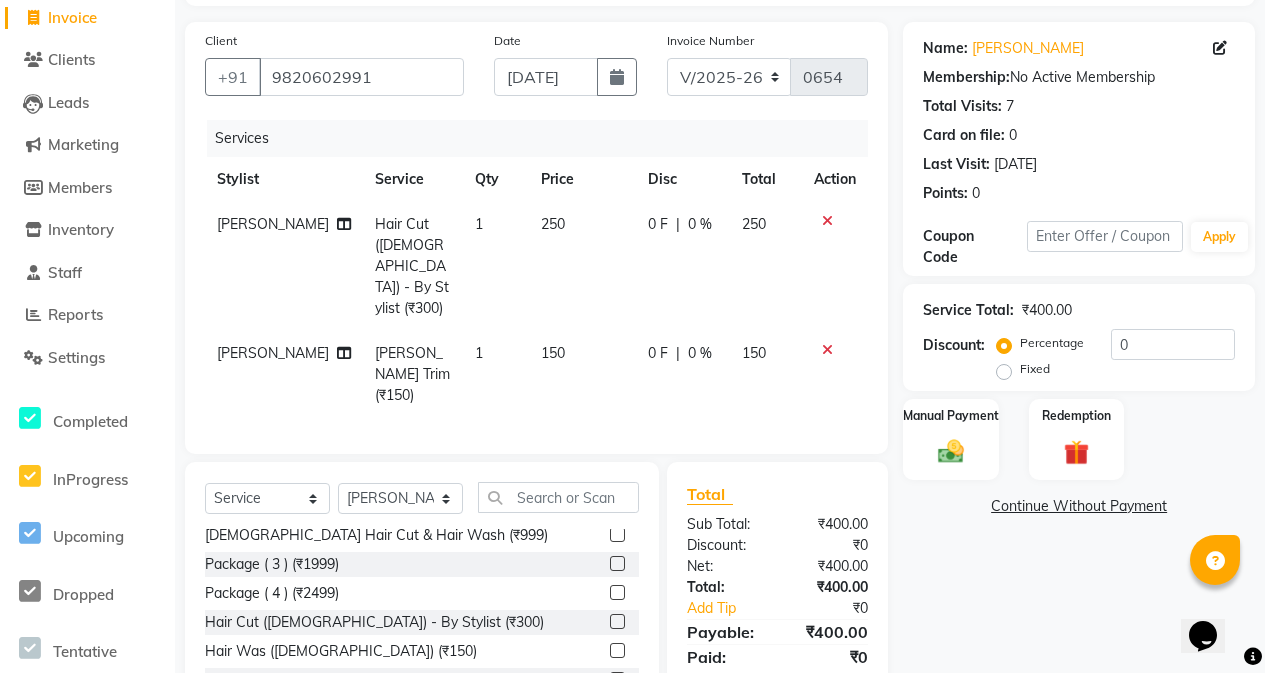 click on "150" 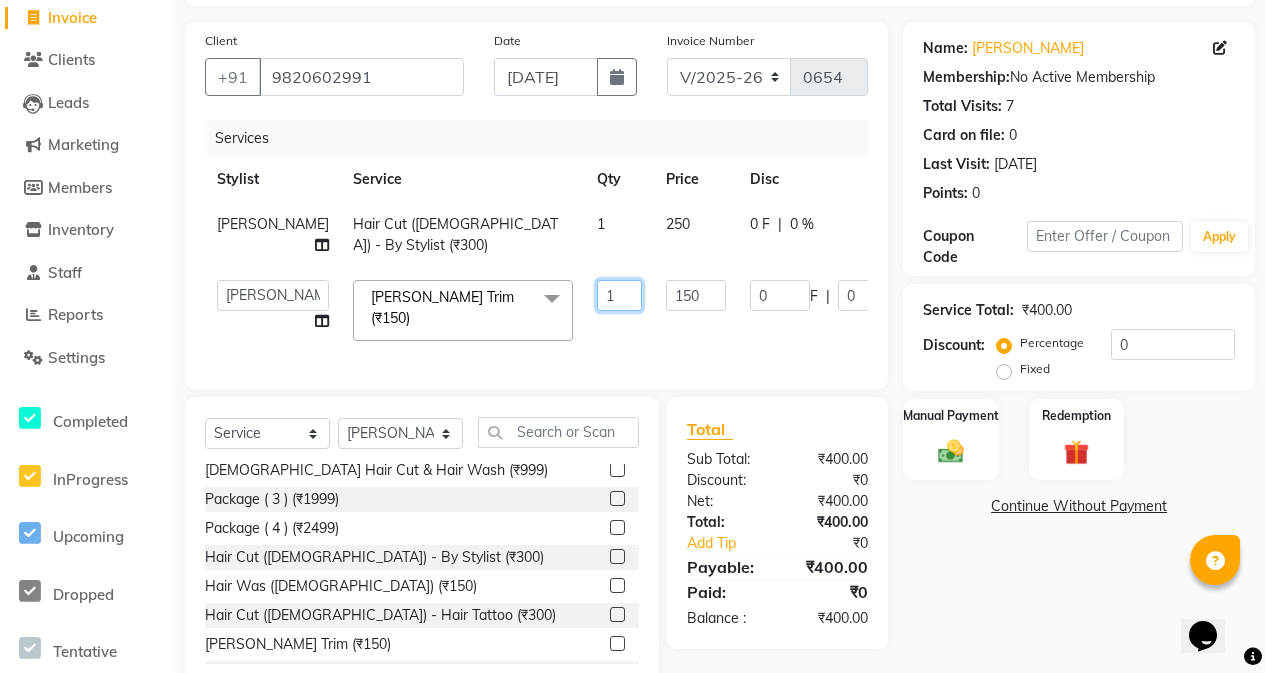click on "1" 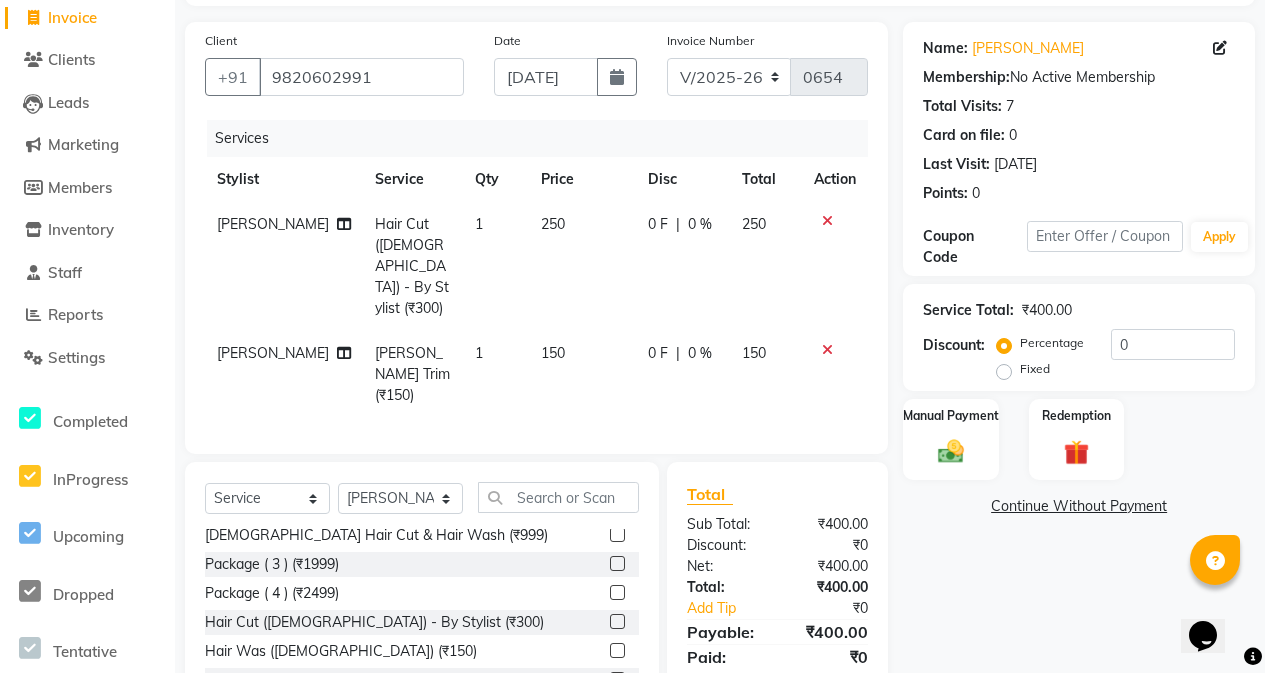 click on "0 F" 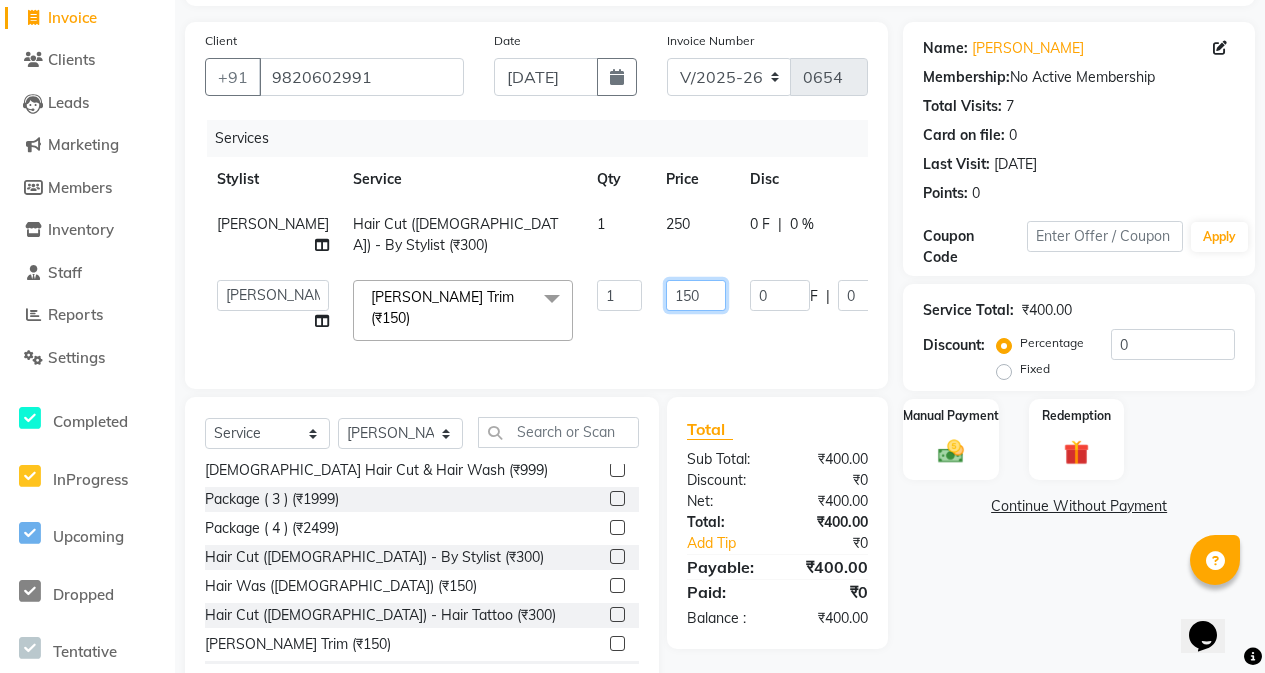 click on "150" 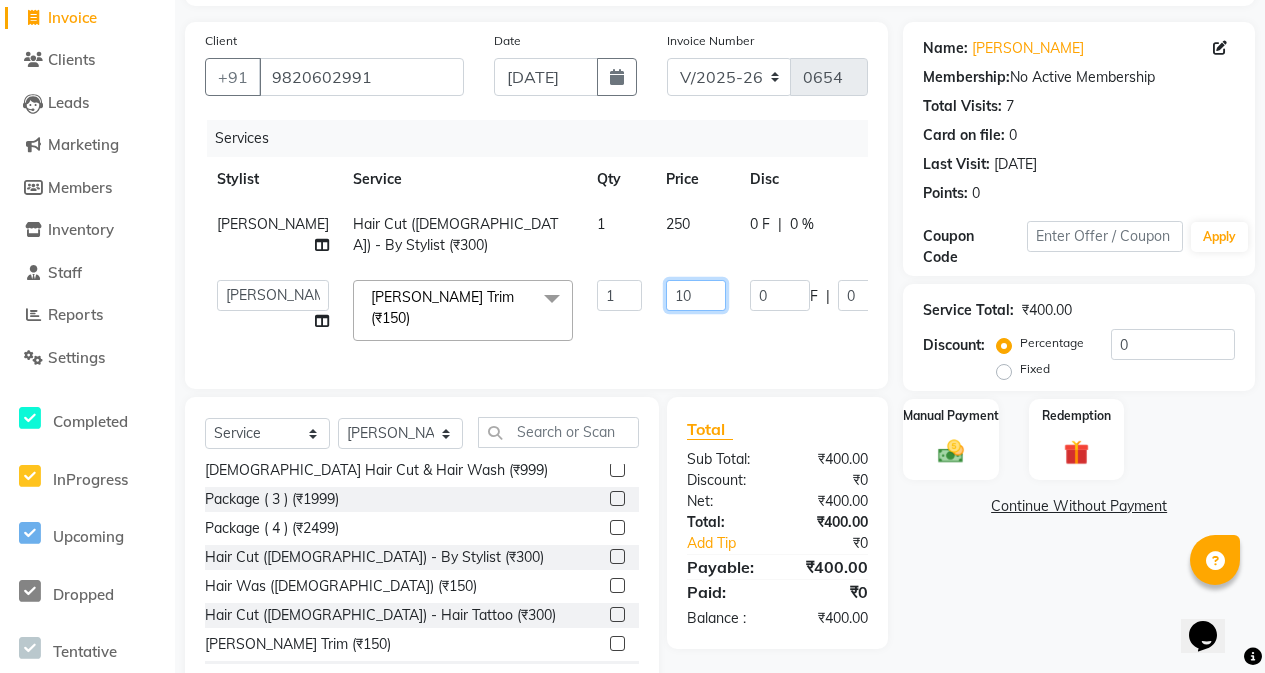 type on "100" 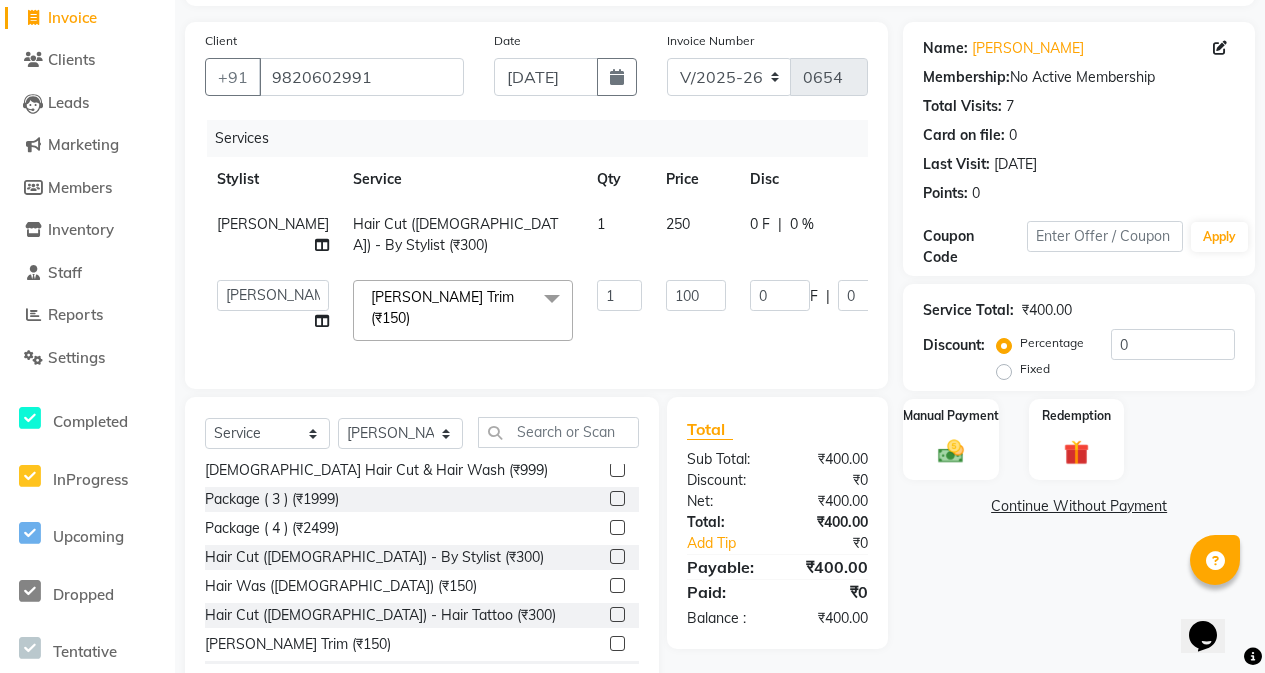 click on "100" 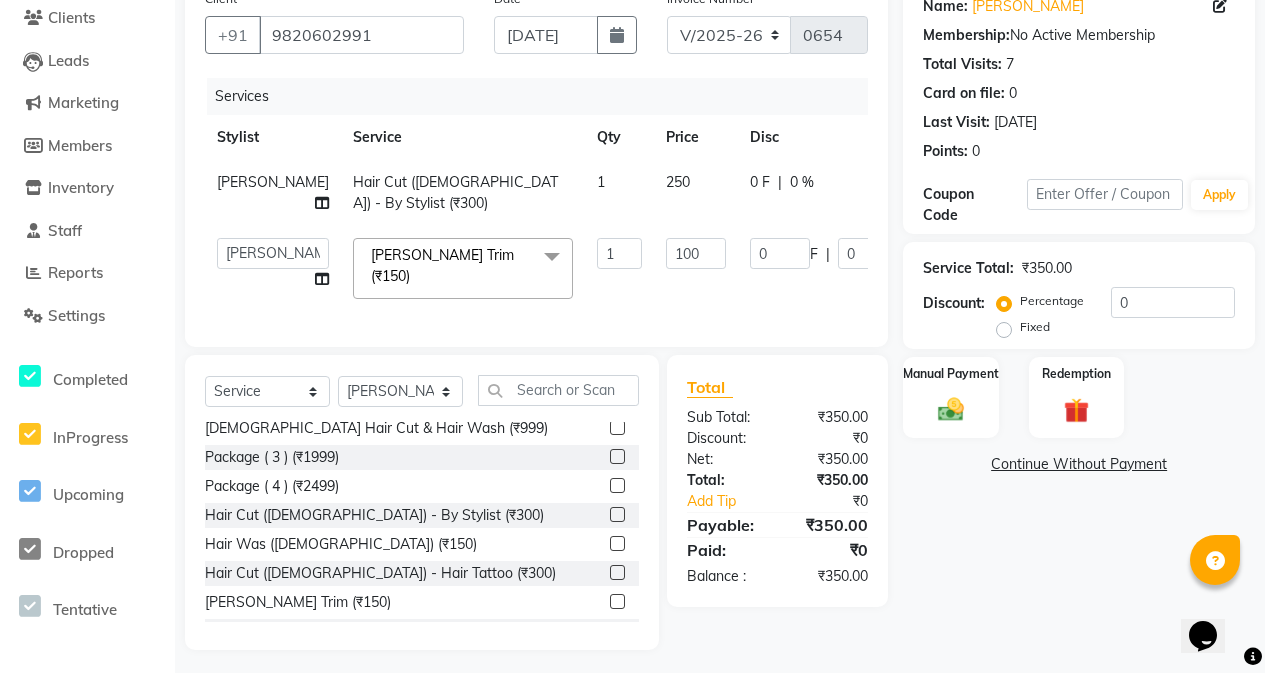 scroll, scrollTop: 204, scrollLeft: 0, axis: vertical 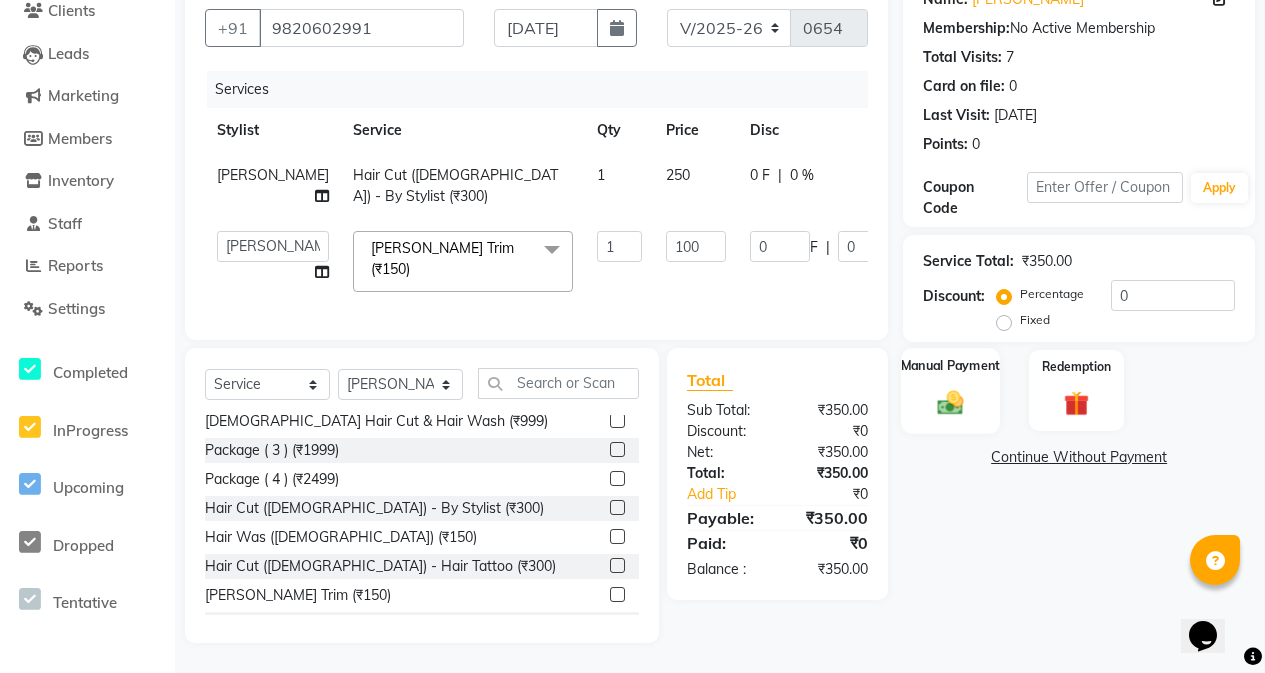 click 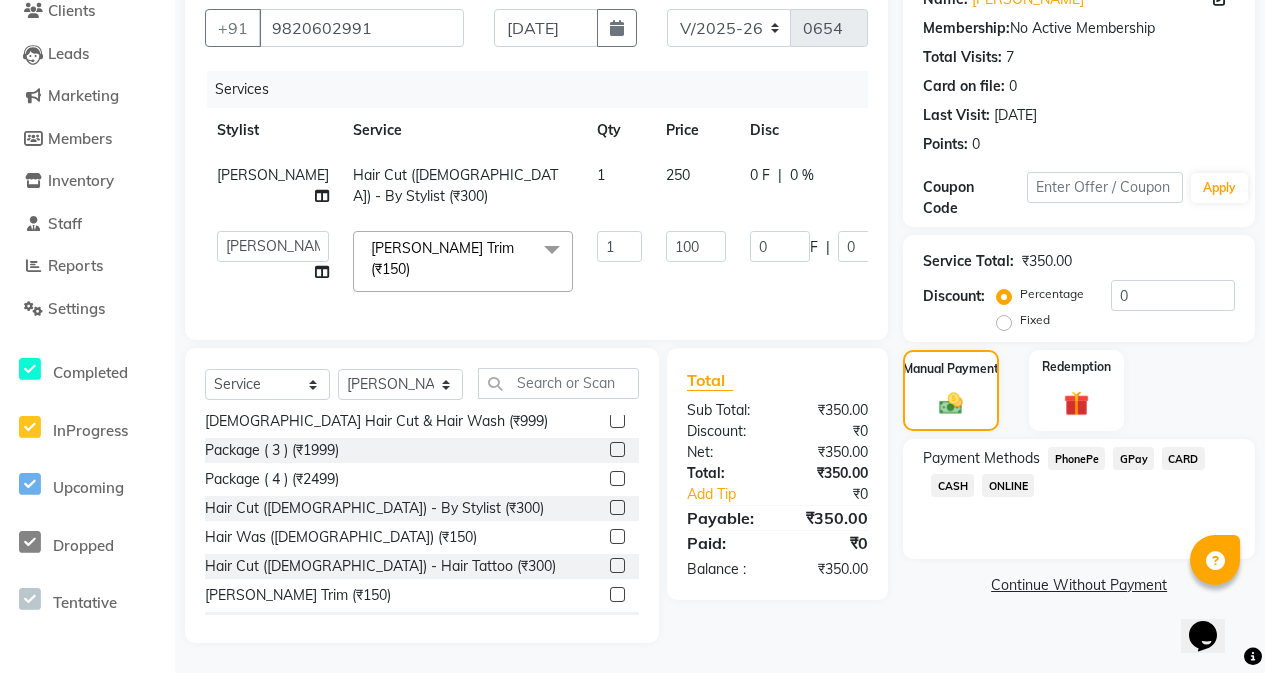 click on "CASH" 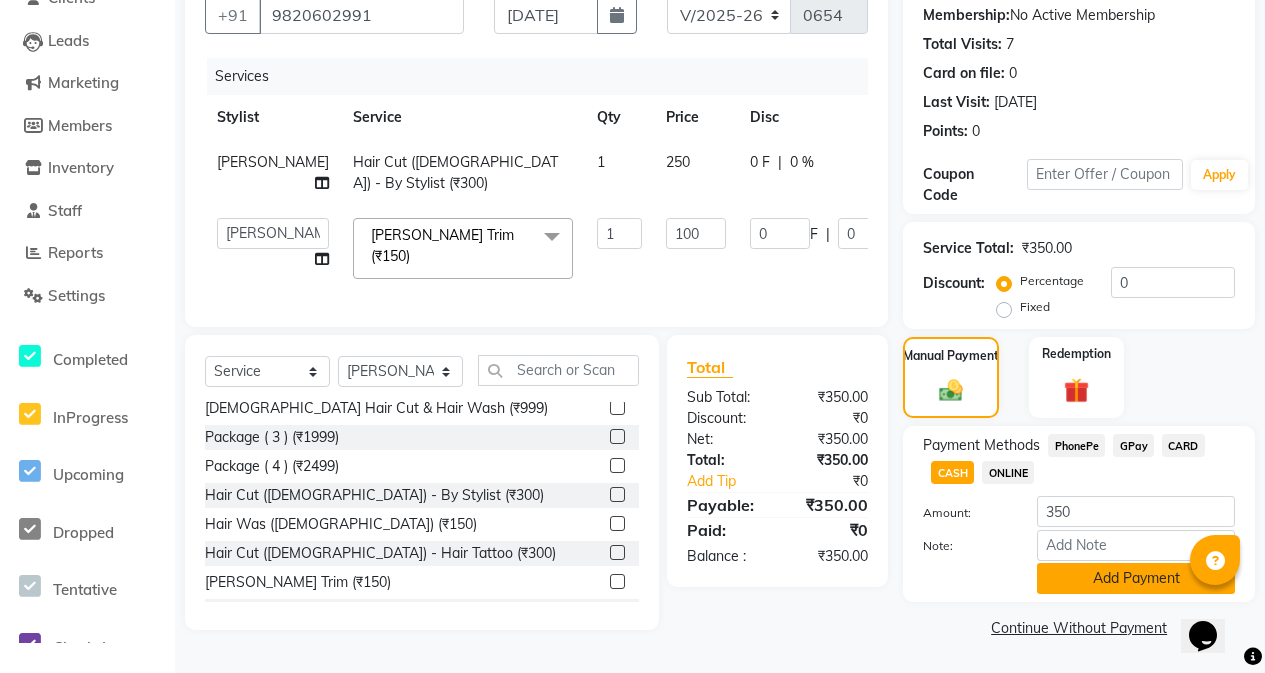 click on "Add Payment" 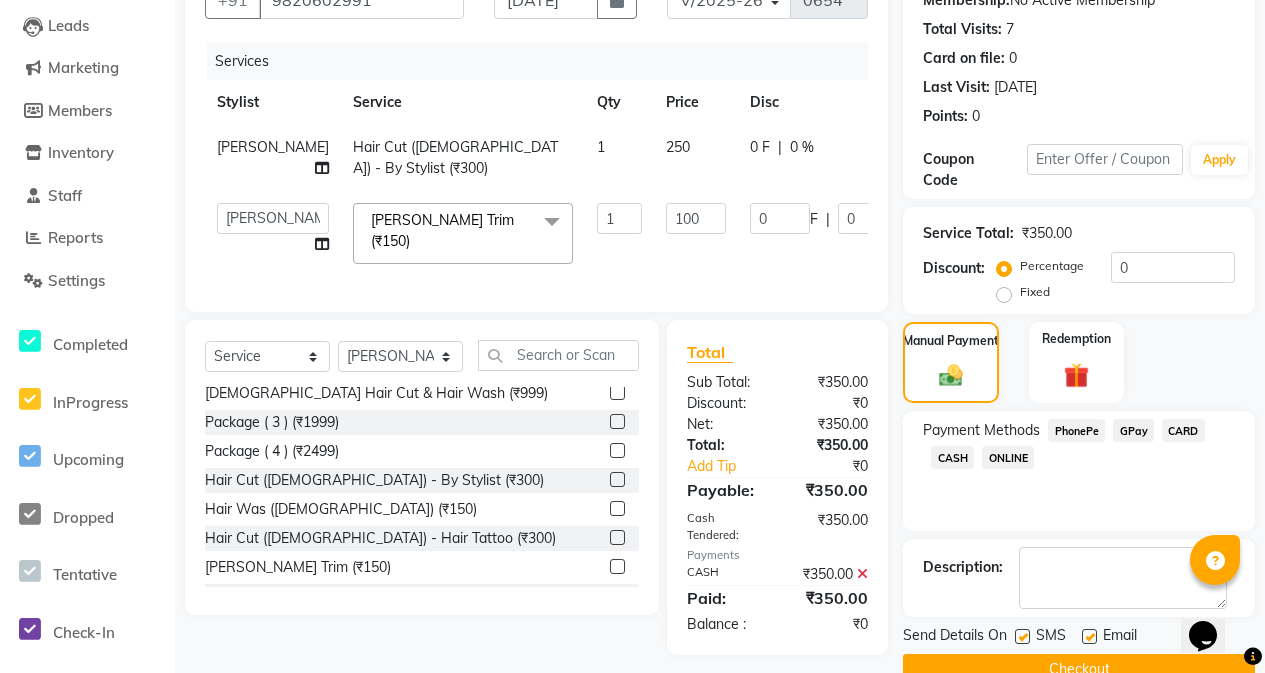 scroll, scrollTop: 247, scrollLeft: 0, axis: vertical 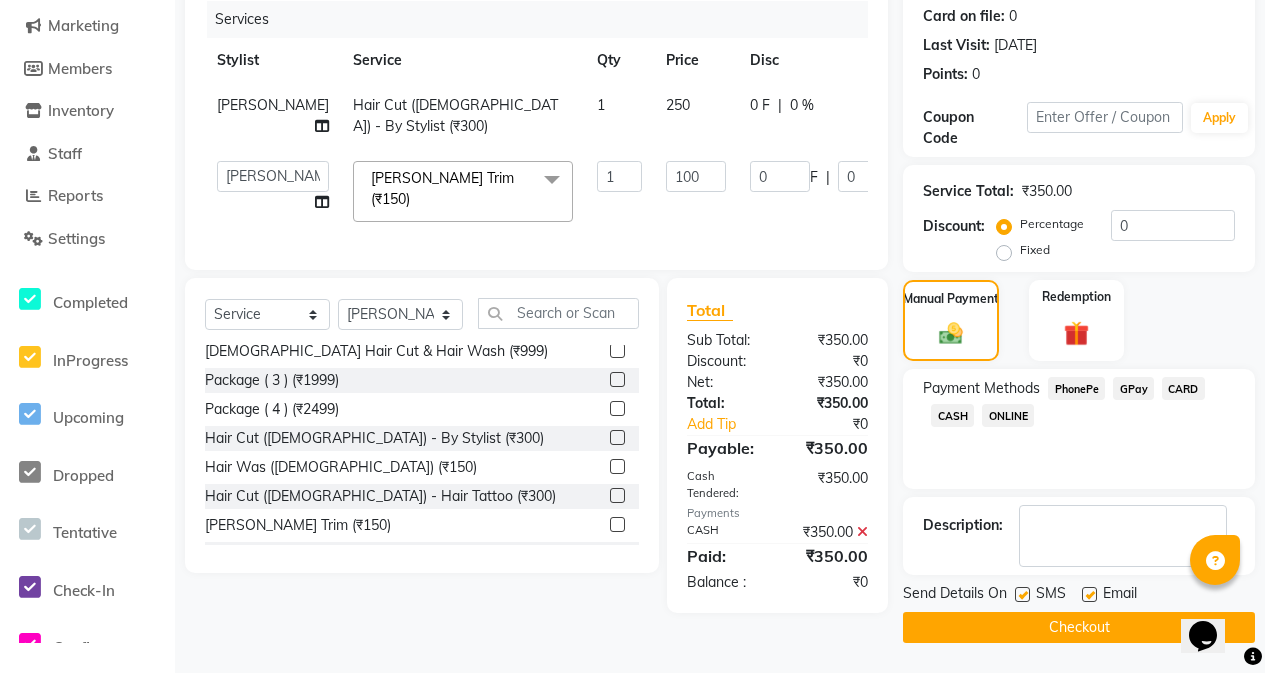 click 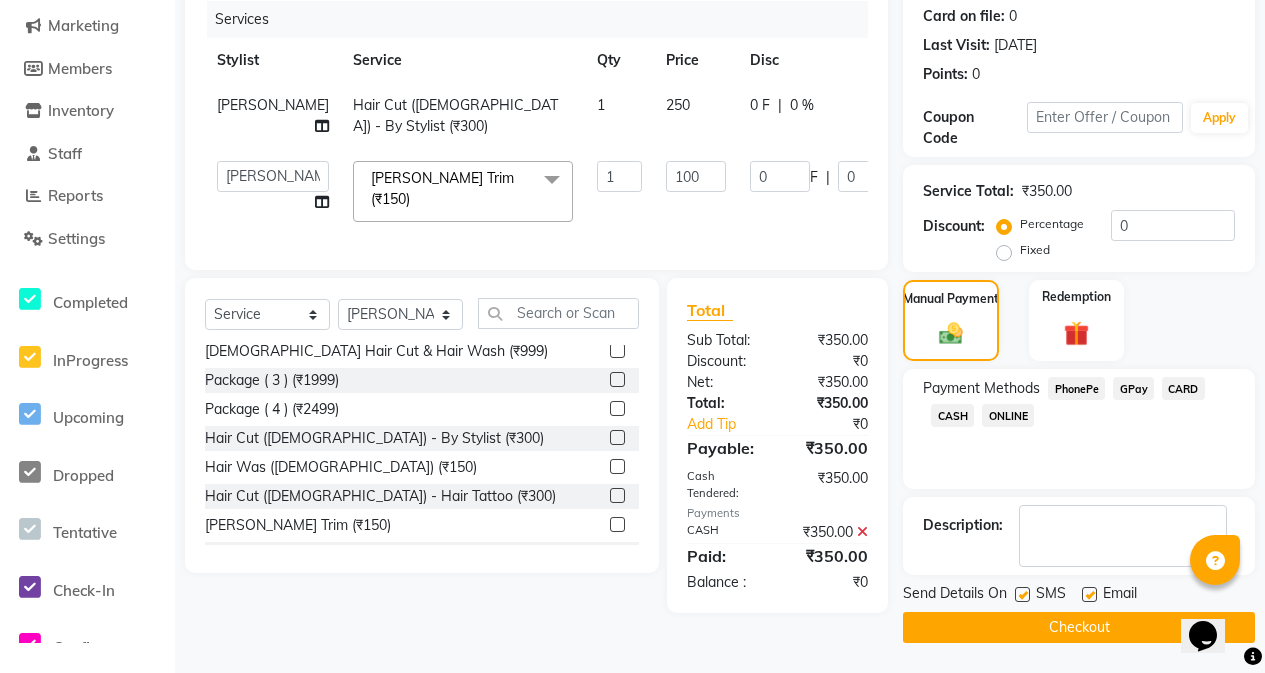 click at bounding box center [1021, 595] 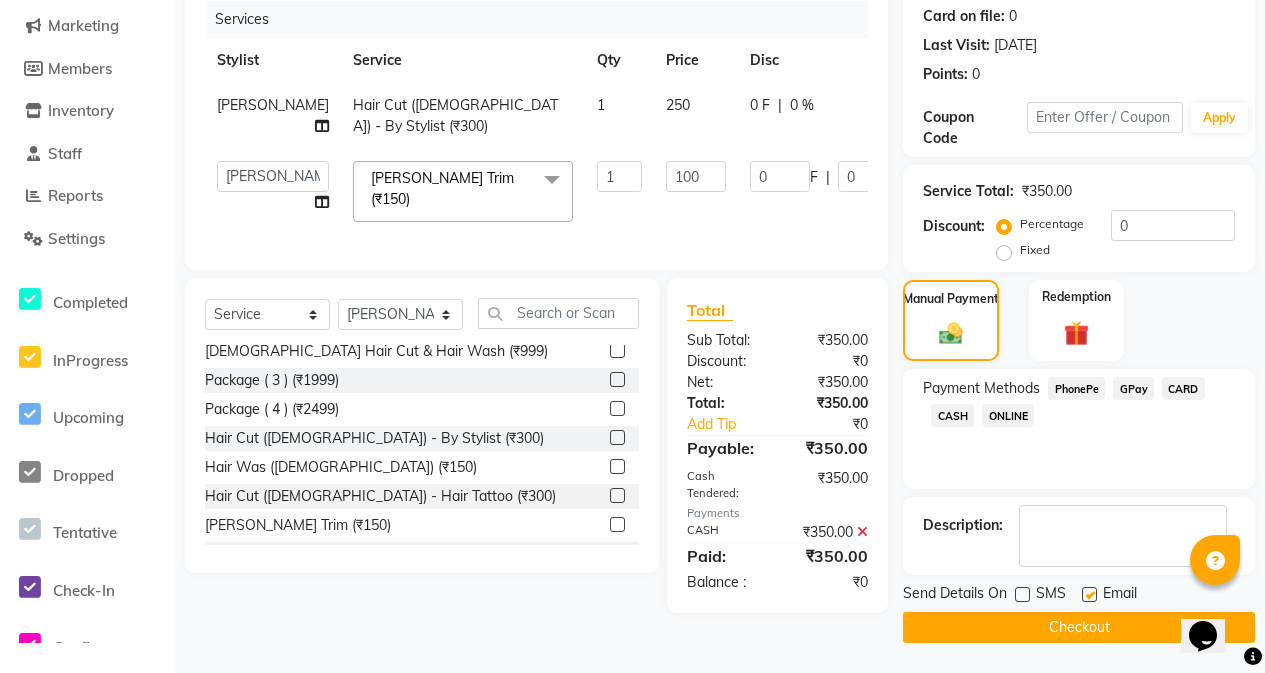 click on "Checkout" 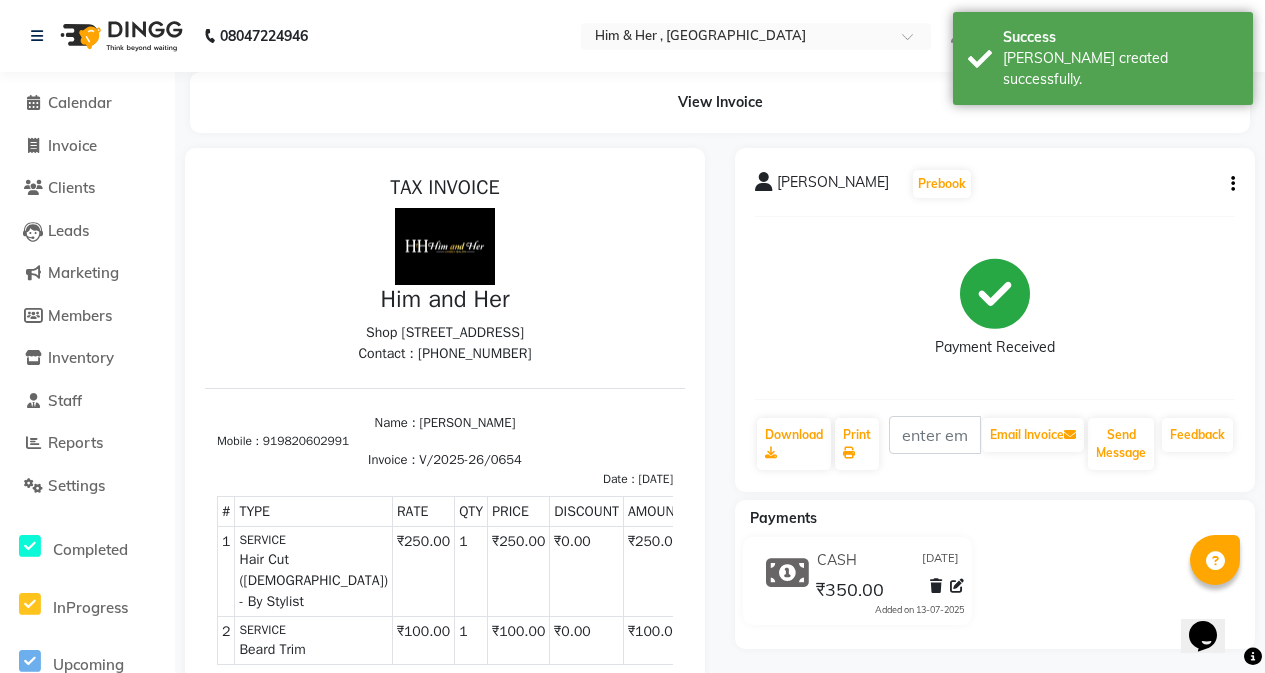 scroll, scrollTop: 0, scrollLeft: 0, axis: both 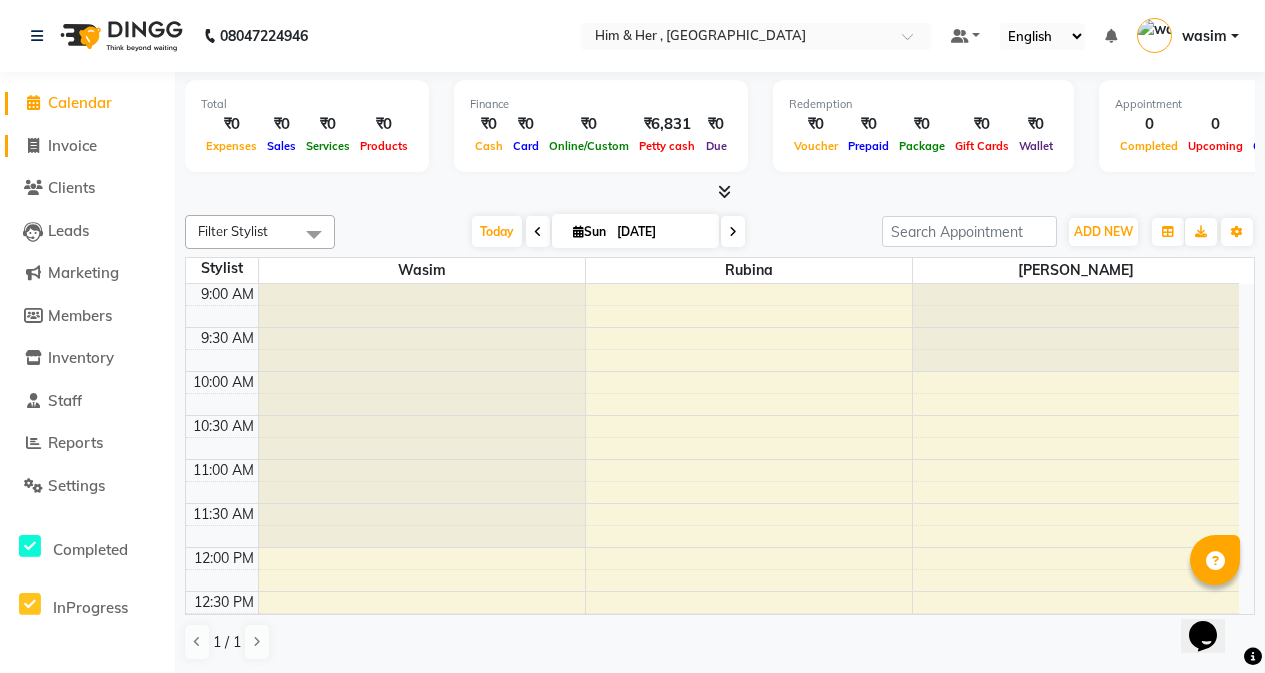 click on "Invoice" 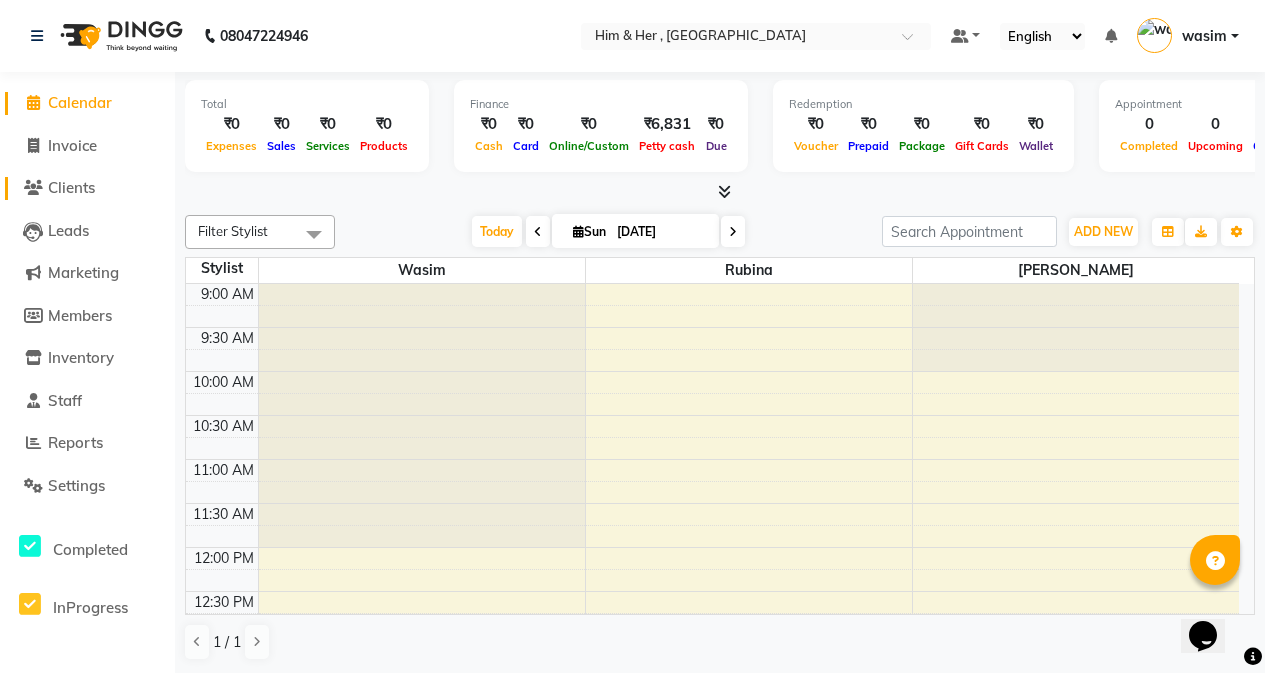 select on "5934" 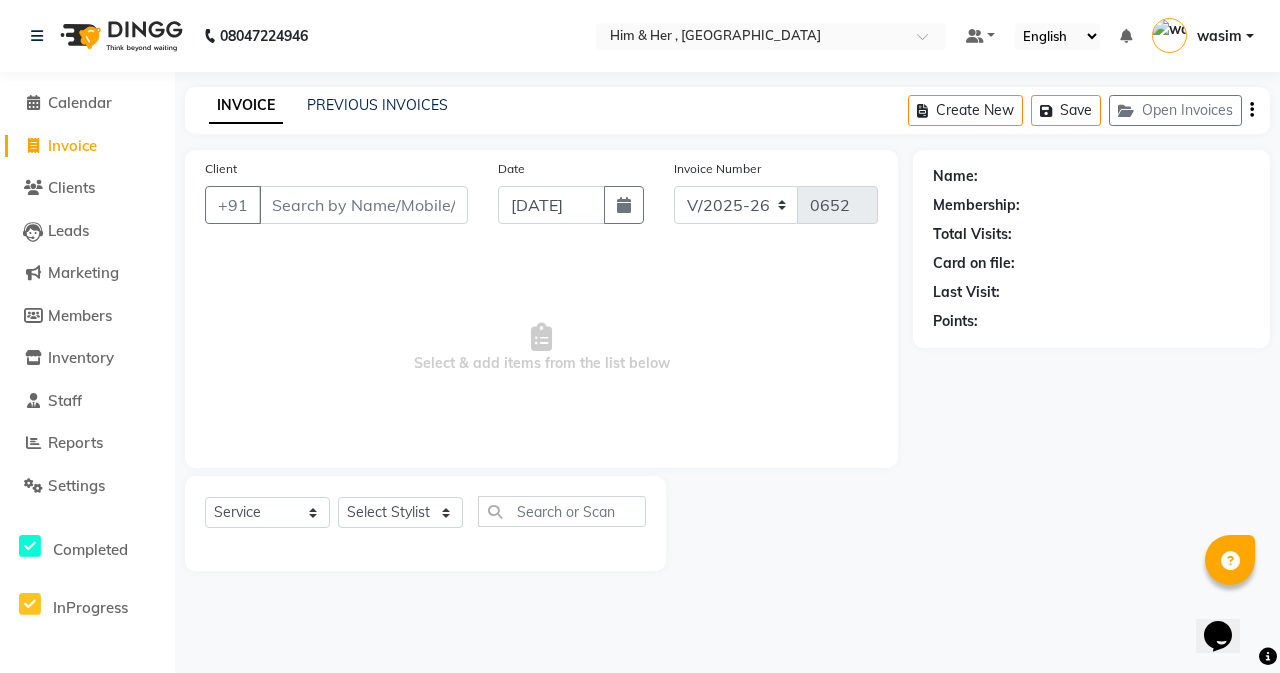 click on "Client" at bounding box center [363, 205] 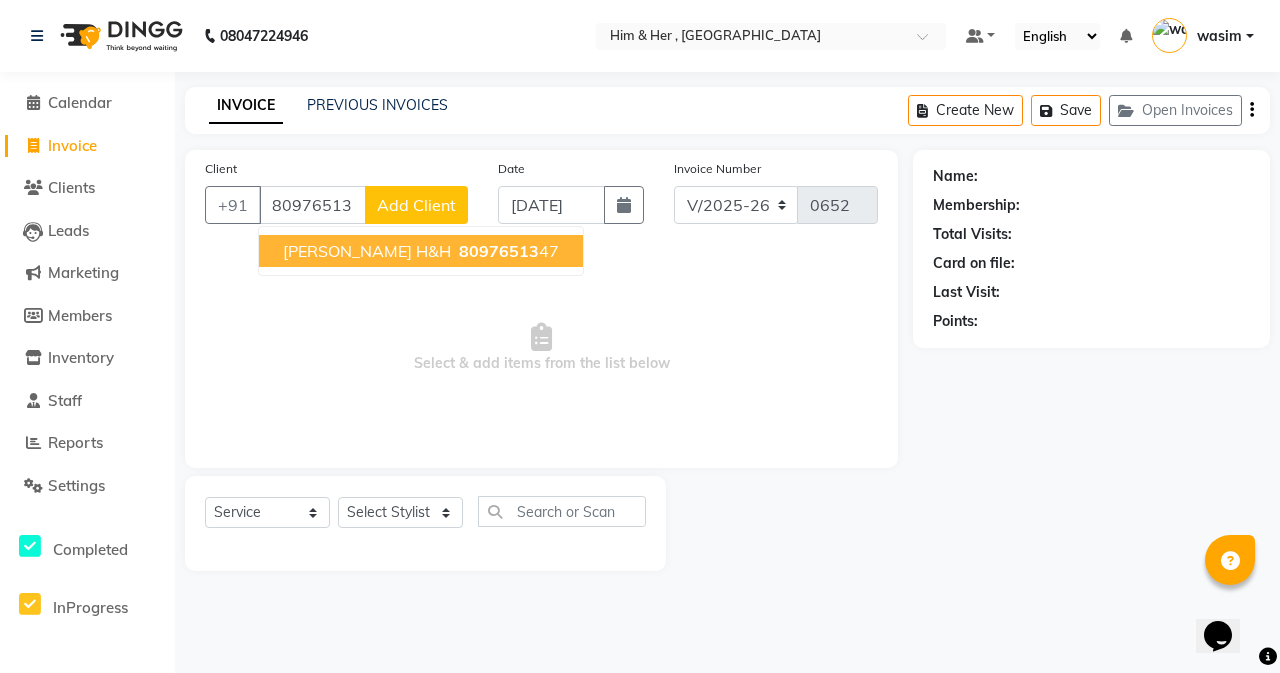 click on "Nilay H&H" at bounding box center (367, 251) 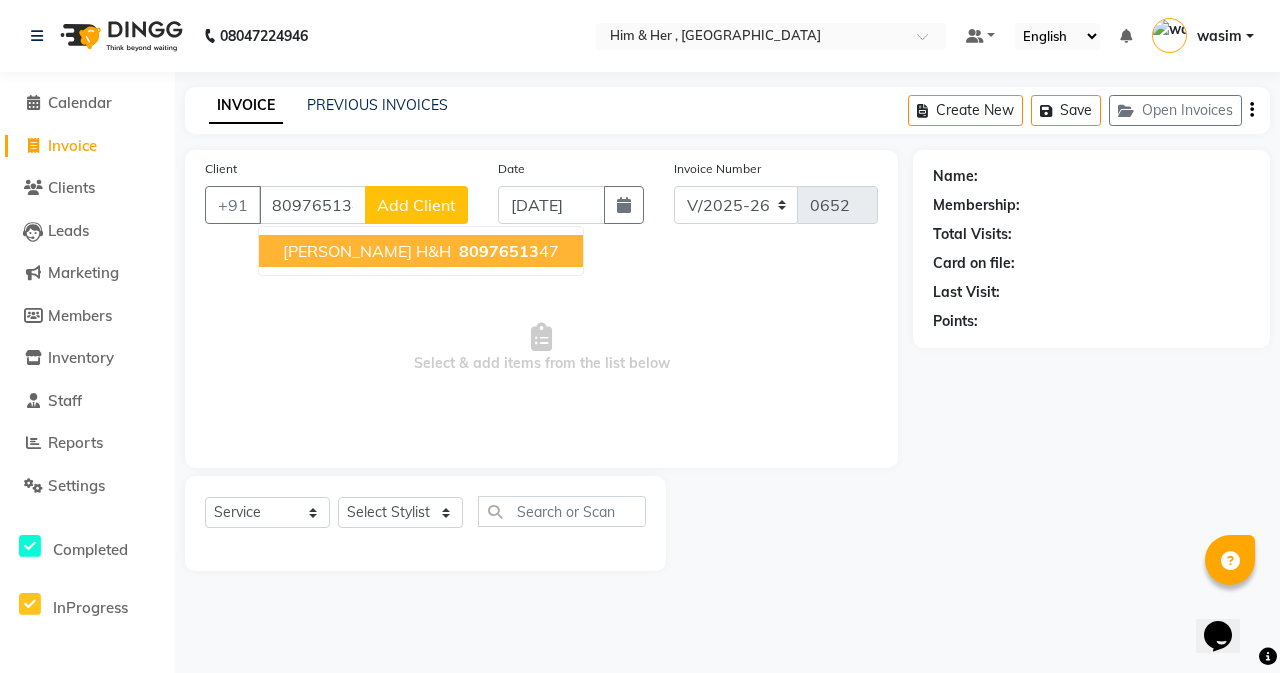 type on "8097651347" 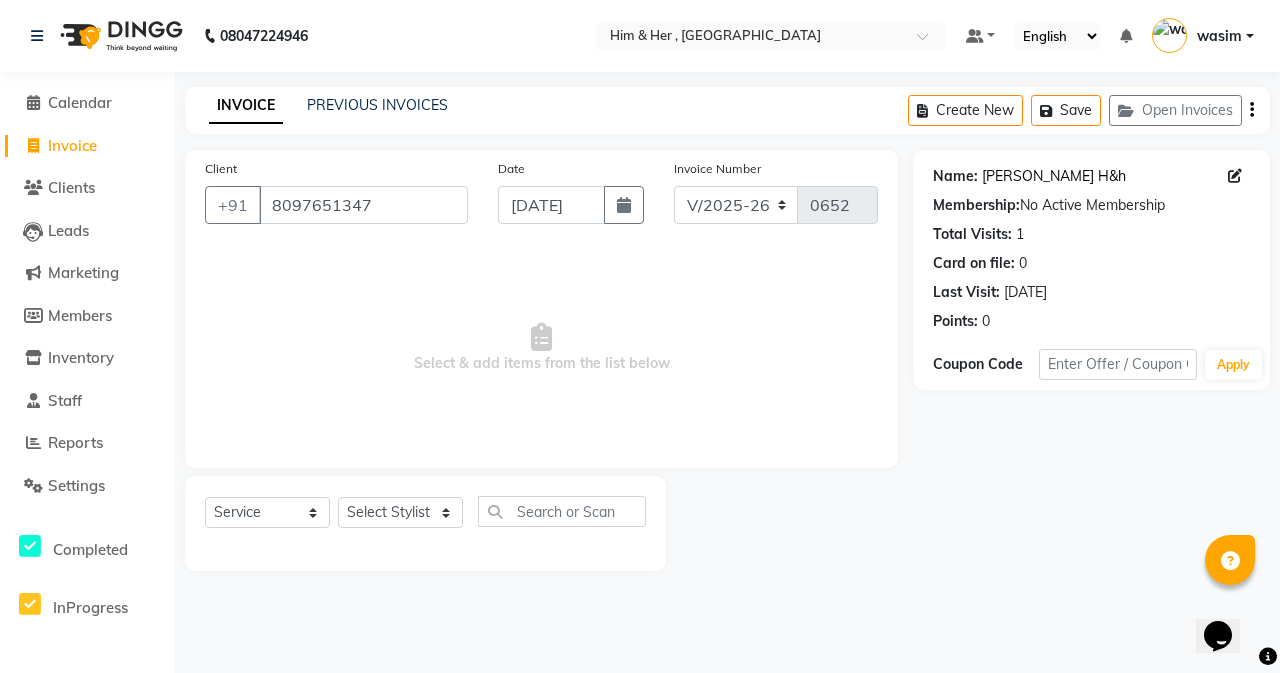 click on "Nilay H&h" 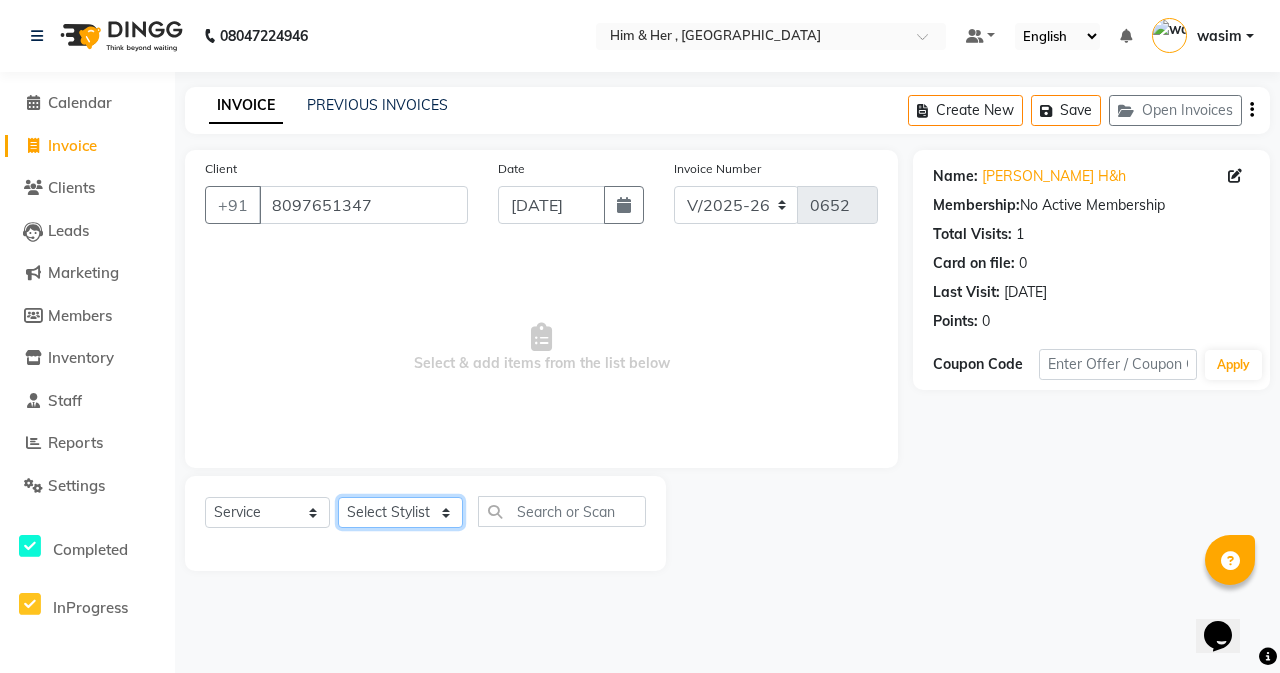 click on "Select Stylist [PERSON_NAME] Rubina [PERSON_NAME] [PERSON_NAME]" 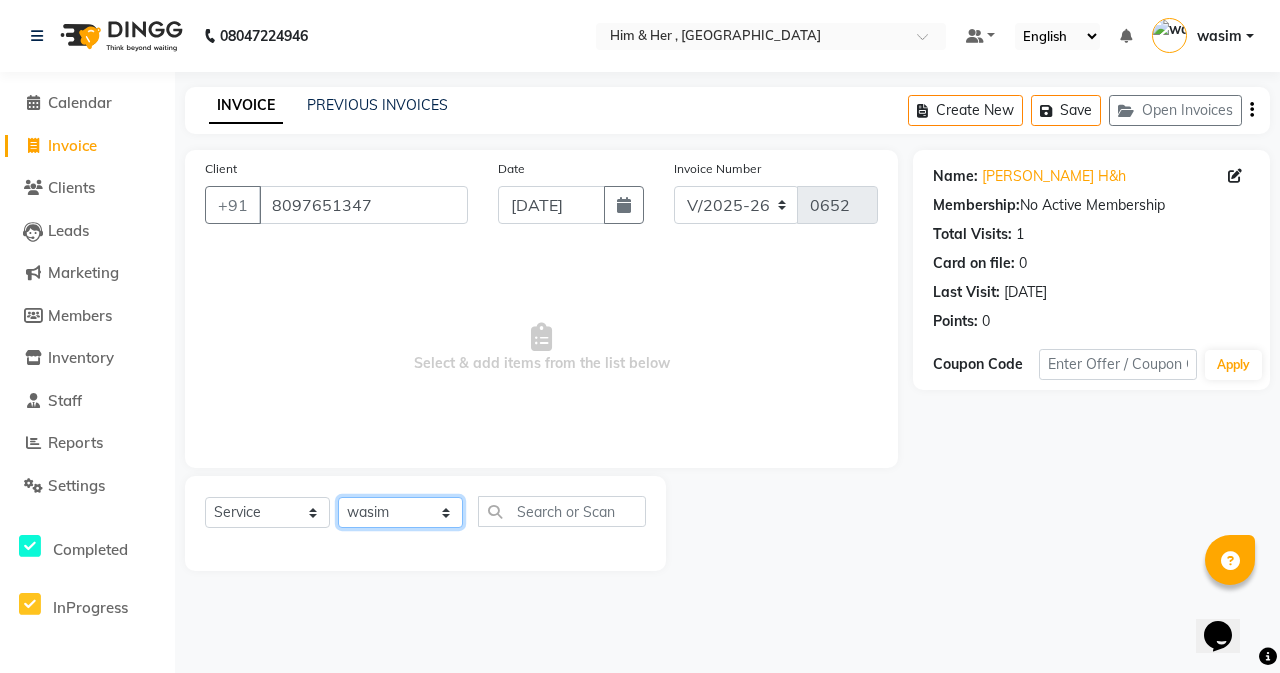 click on "Select Stylist [PERSON_NAME] Rubina [PERSON_NAME] [PERSON_NAME]" 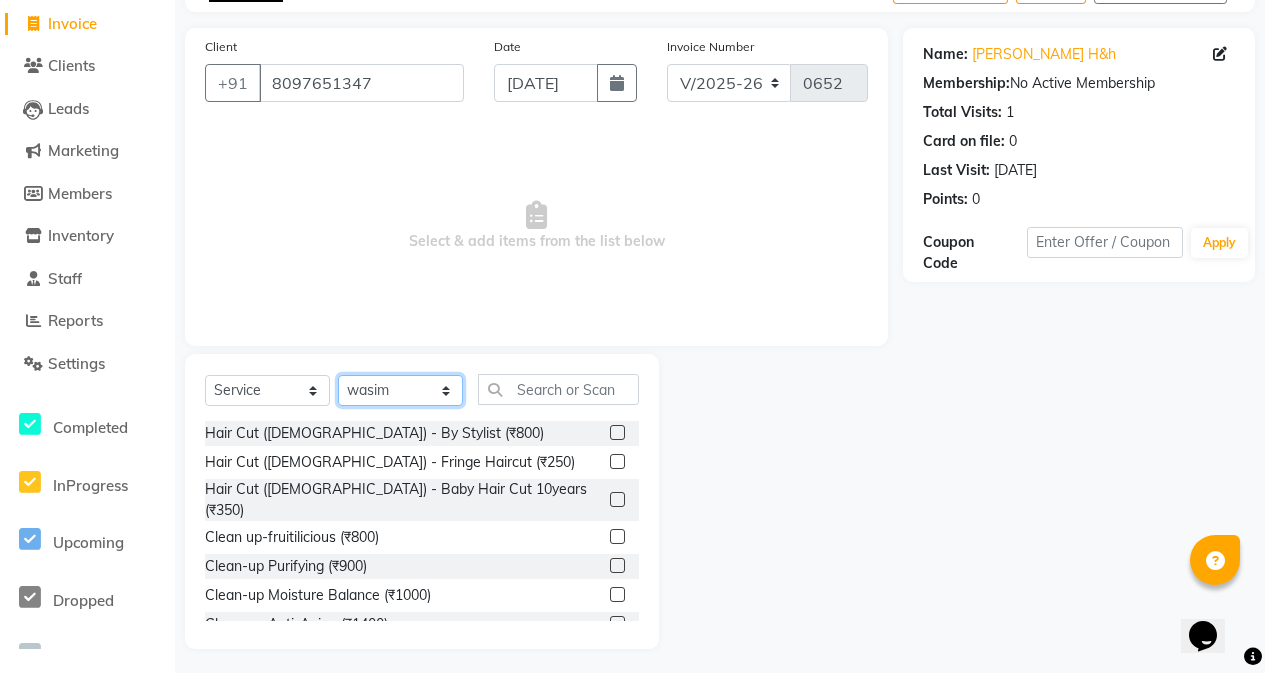 scroll, scrollTop: 128, scrollLeft: 0, axis: vertical 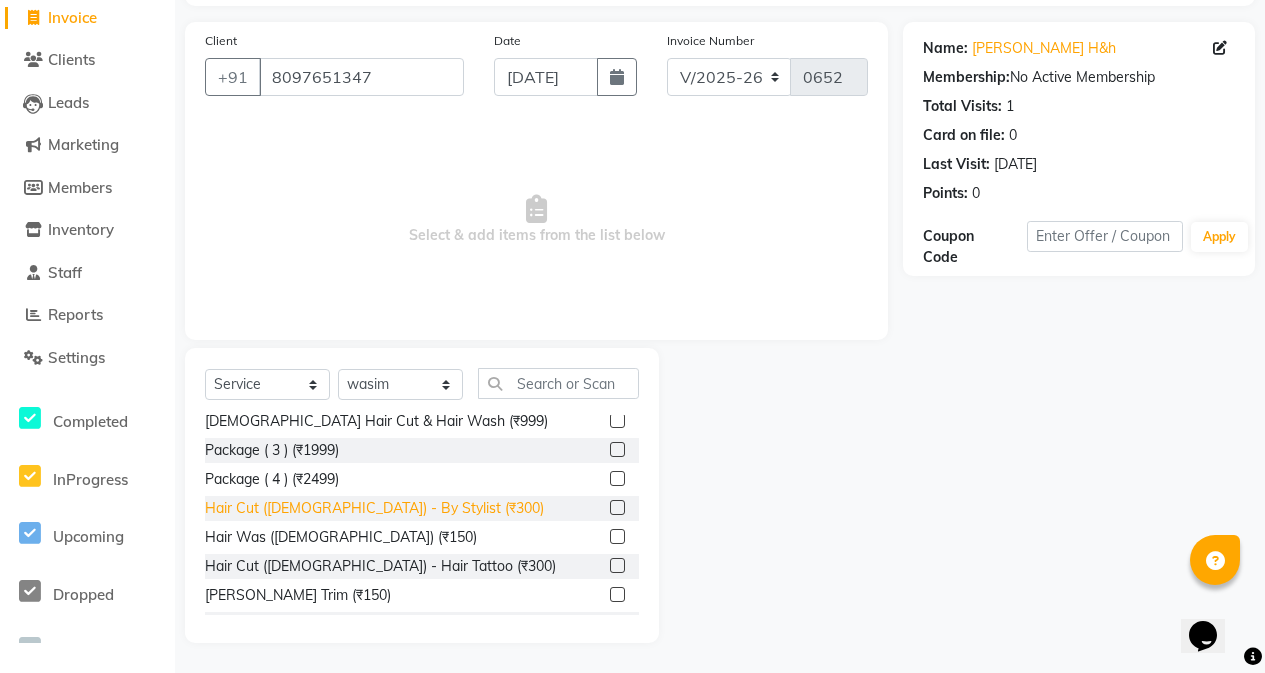 click on "Hair Cut ([DEMOGRAPHIC_DATA]) - By Stylist (₹300)" 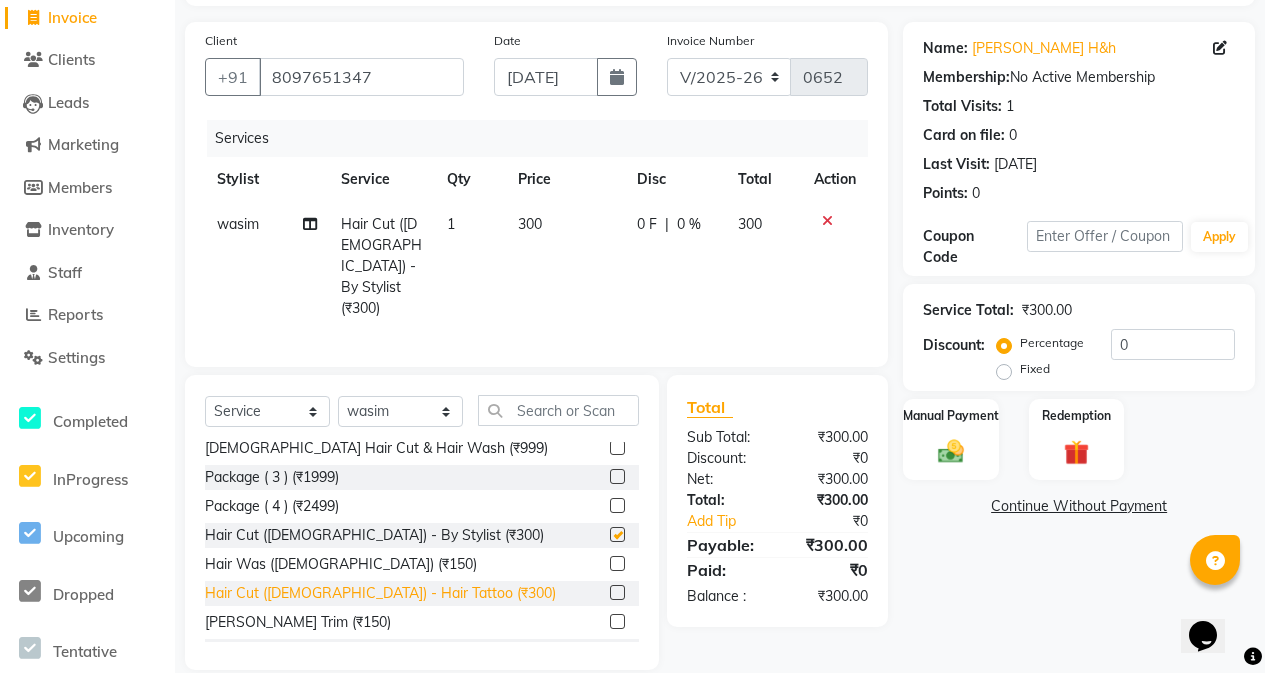 checkbox on "false" 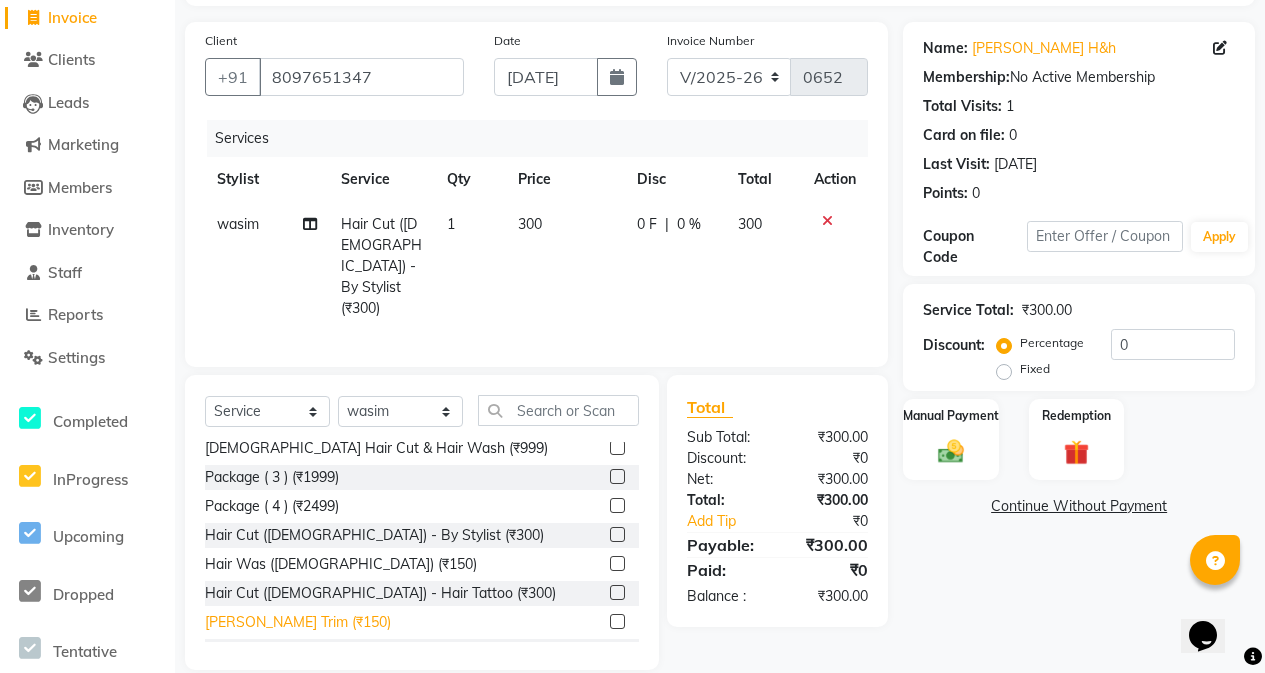 click on "[PERSON_NAME] Trim (₹150)" 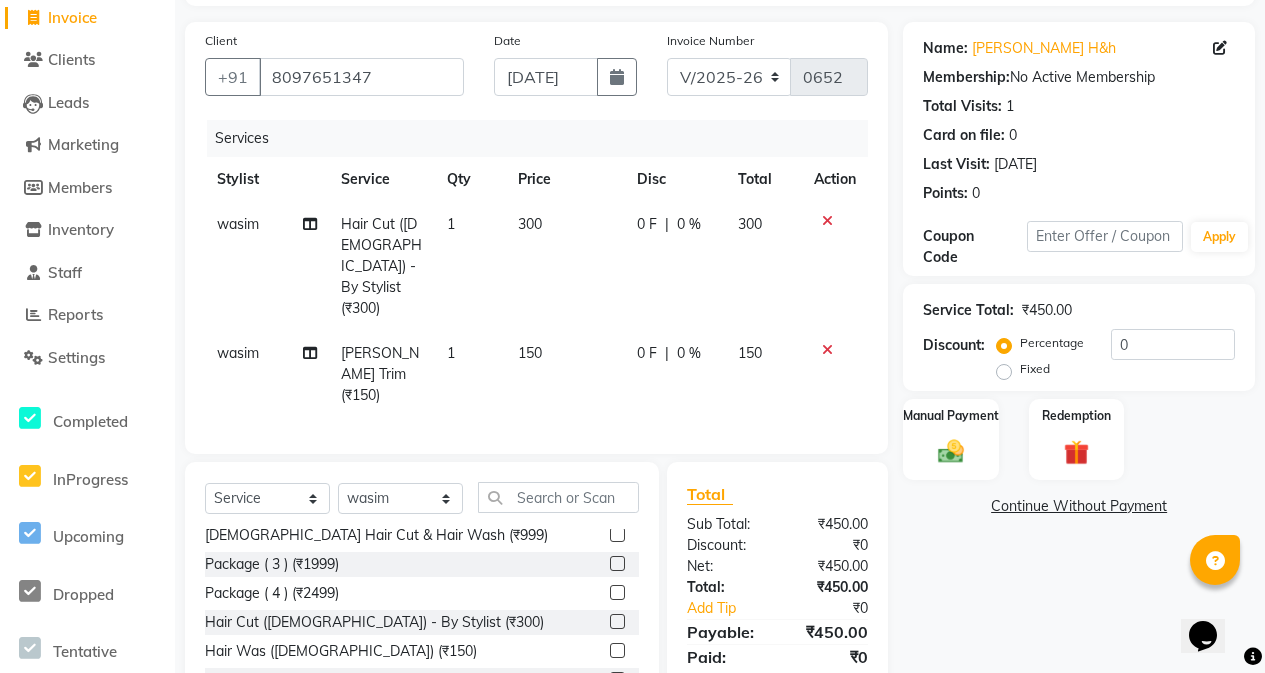 checkbox on "false" 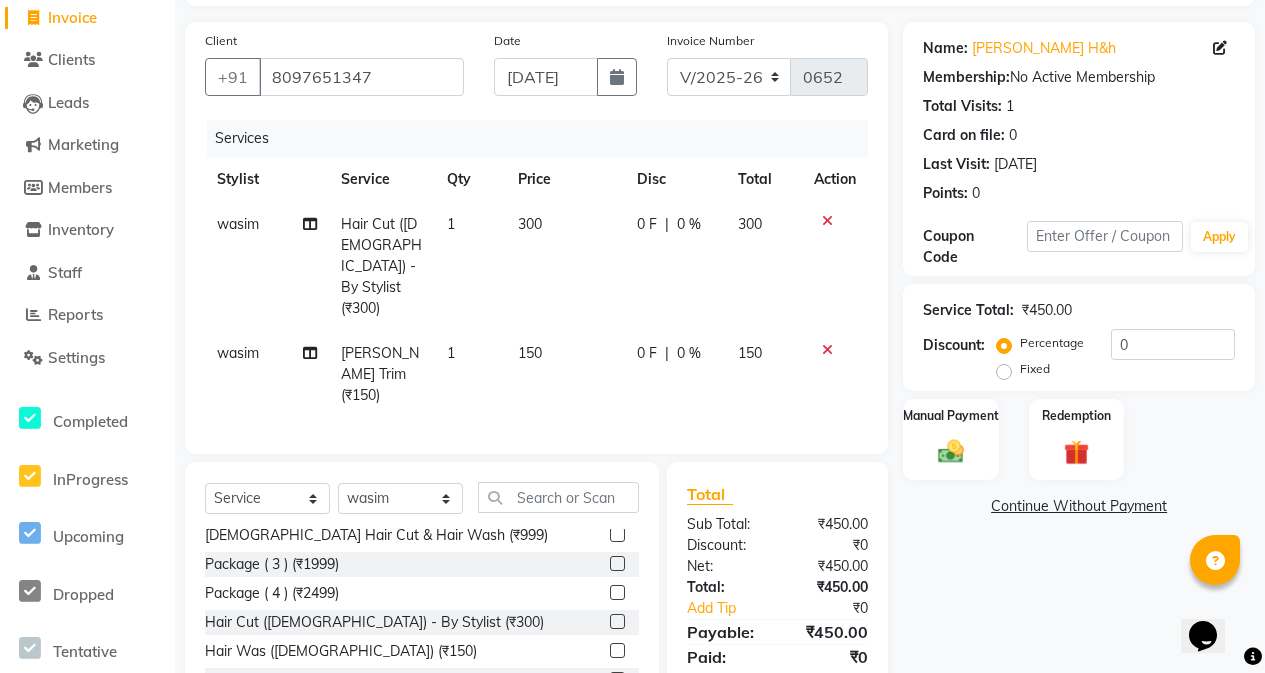click on "300" 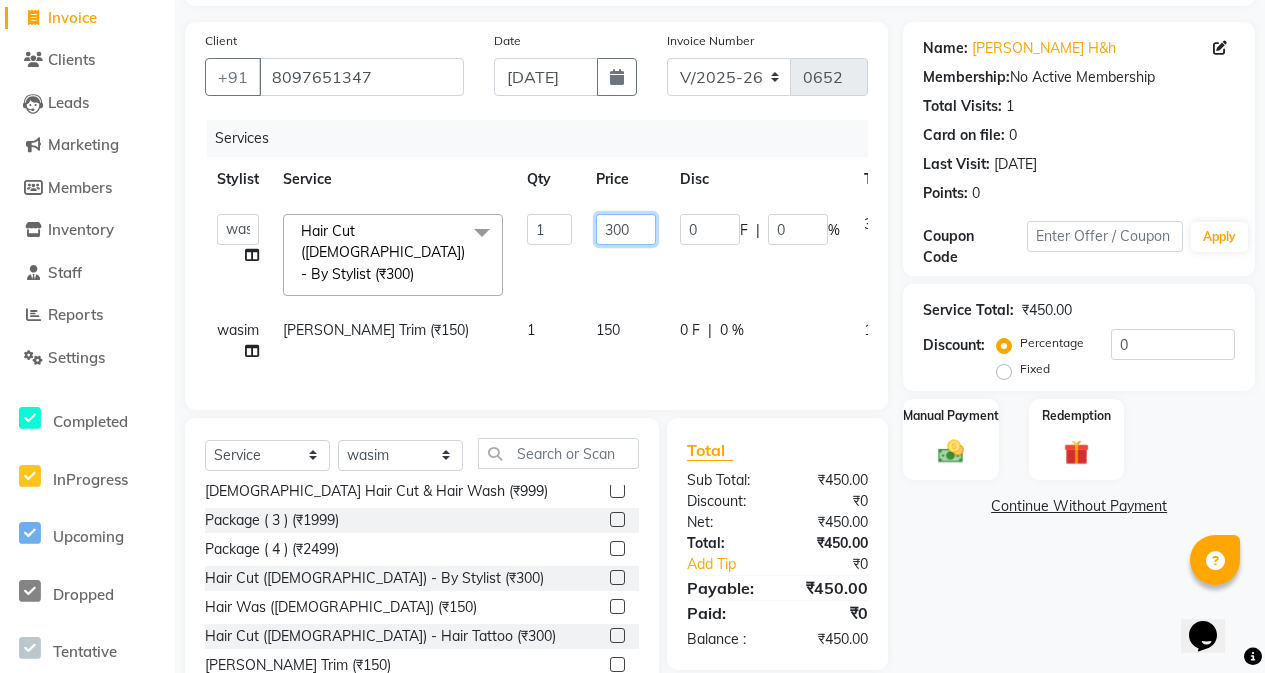 click on "300" 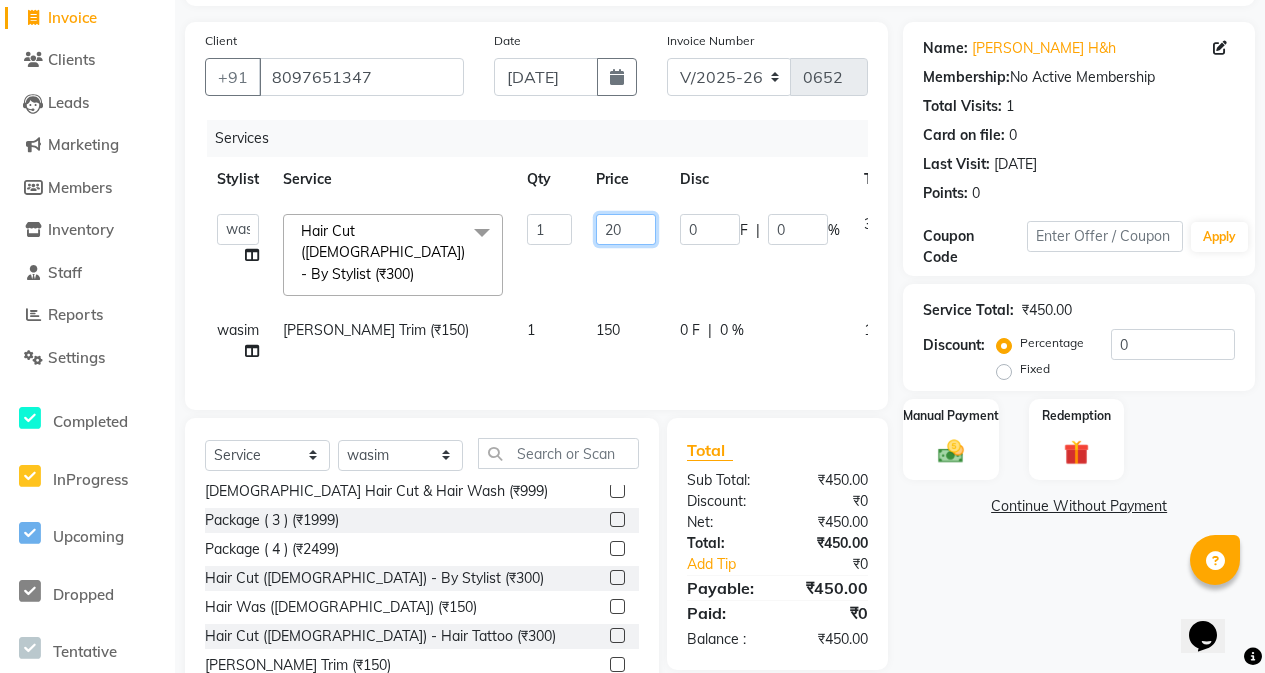 type on "250" 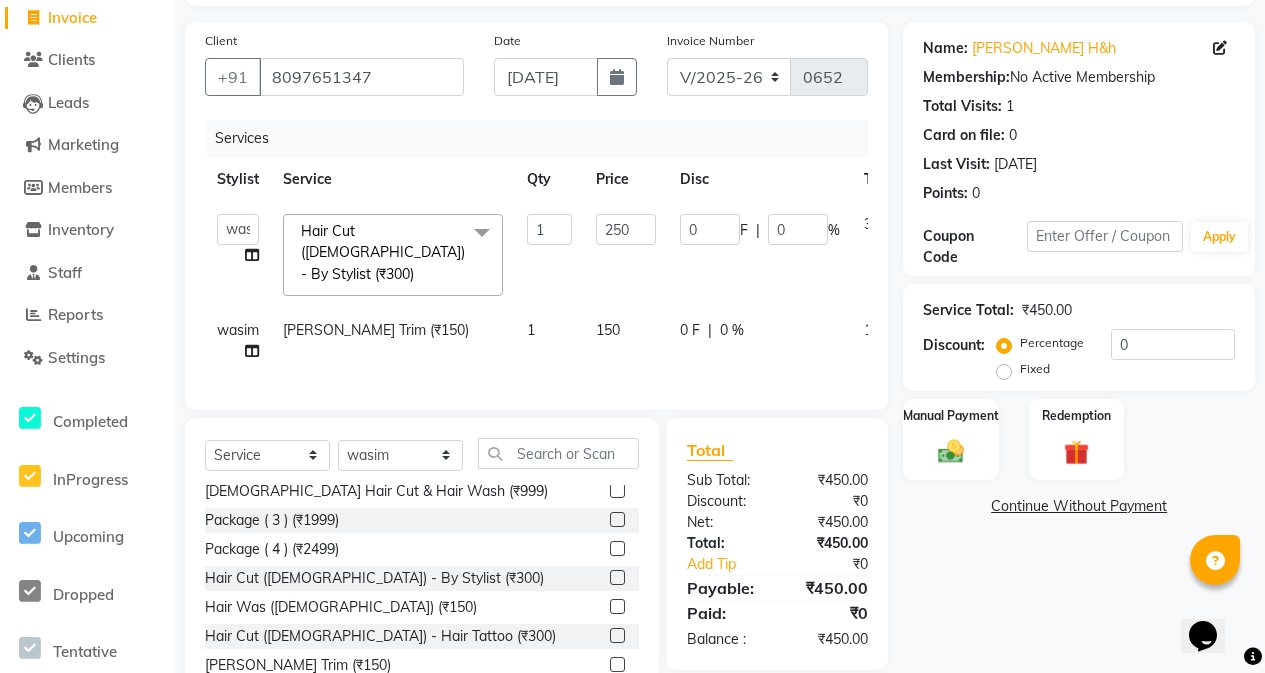 click on "150" 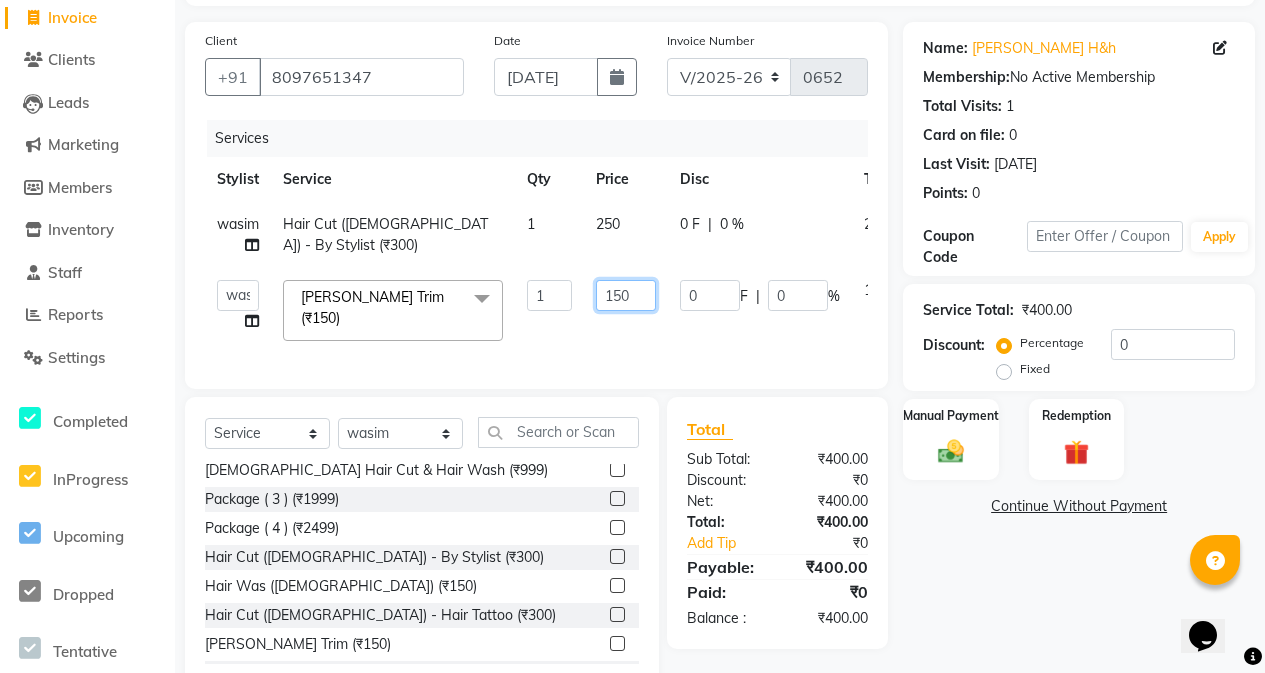 click on "150" 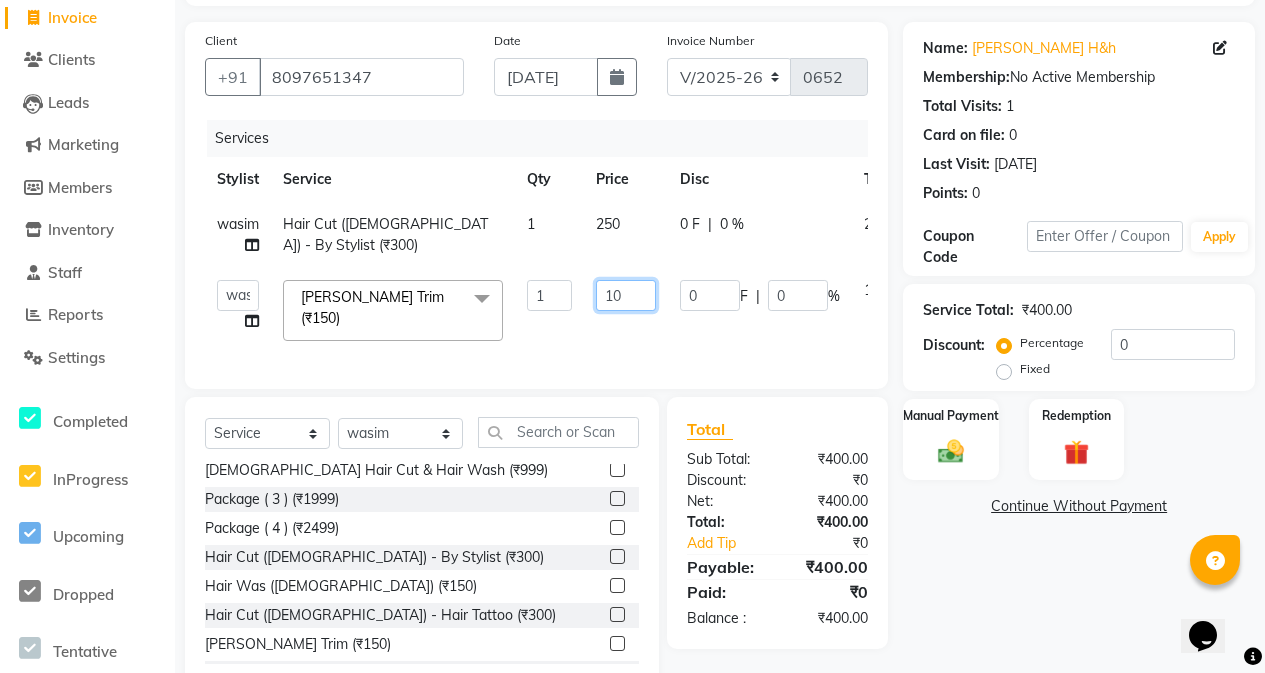 type on "100" 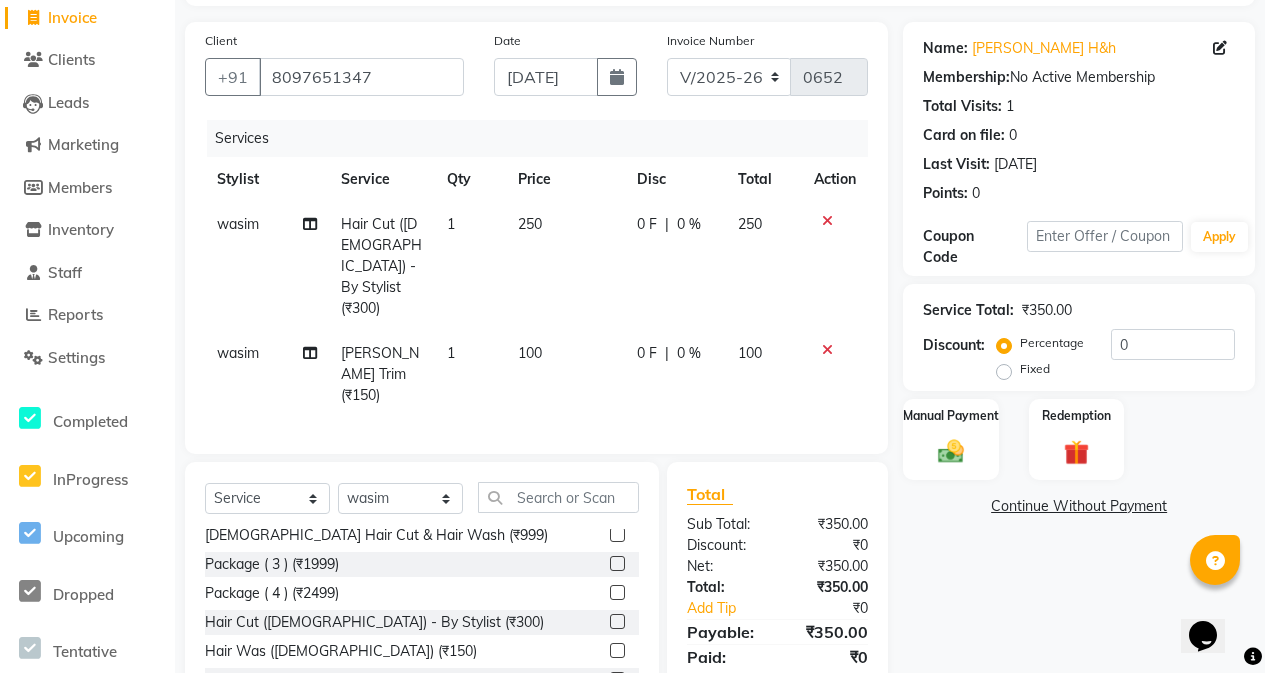 click on "wasim Beard Trim (₹150) 1 100 0 F | 0 % 100" 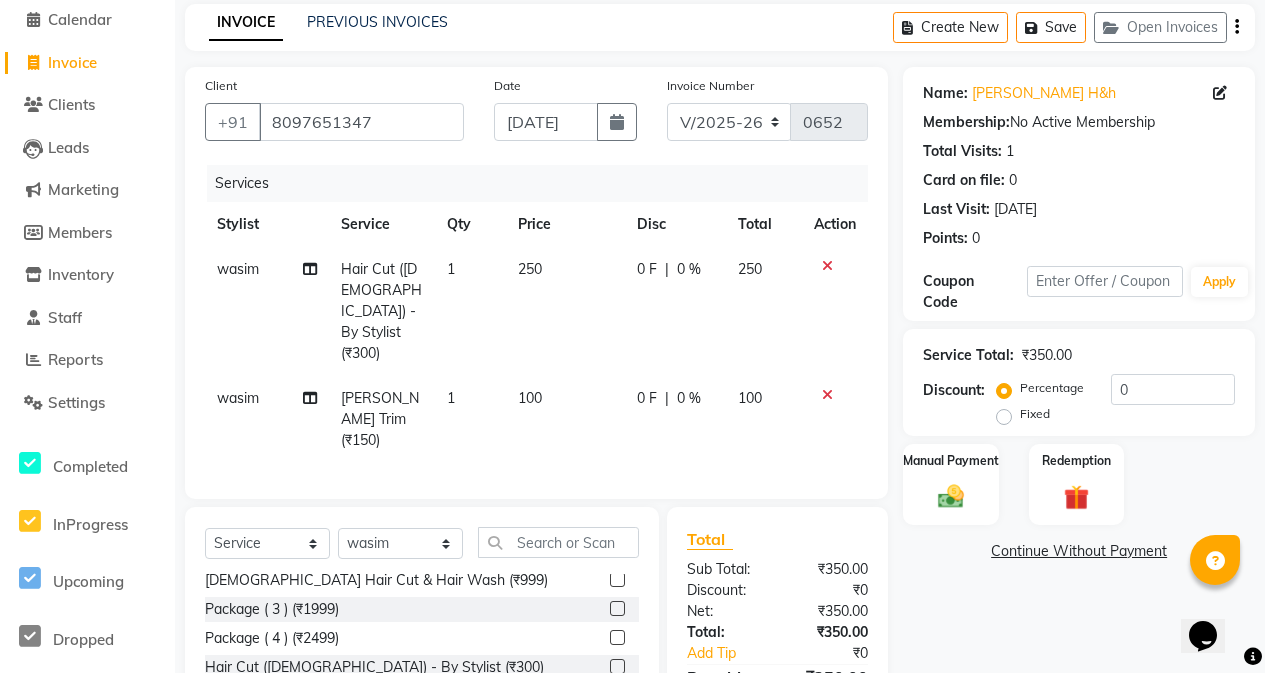 scroll, scrollTop: 194, scrollLeft: 0, axis: vertical 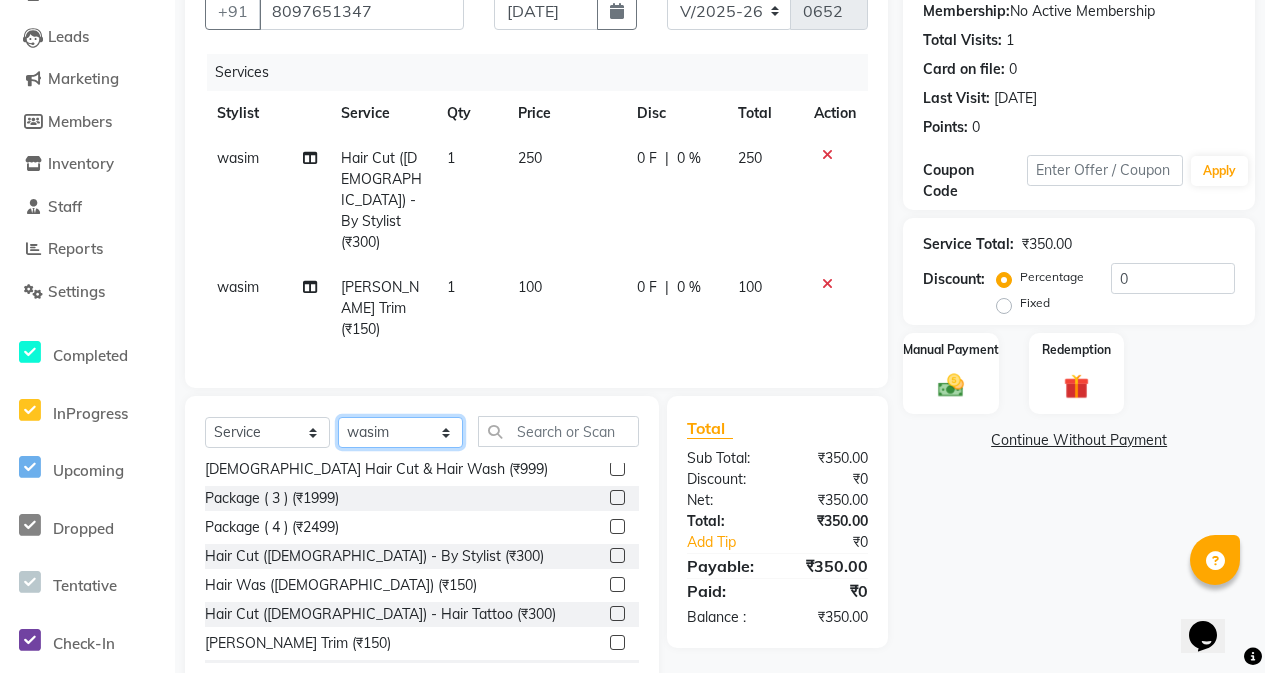 click on "Select Stylist [PERSON_NAME] Rubina [PERSON_NAME] [PERSON_NAME]" 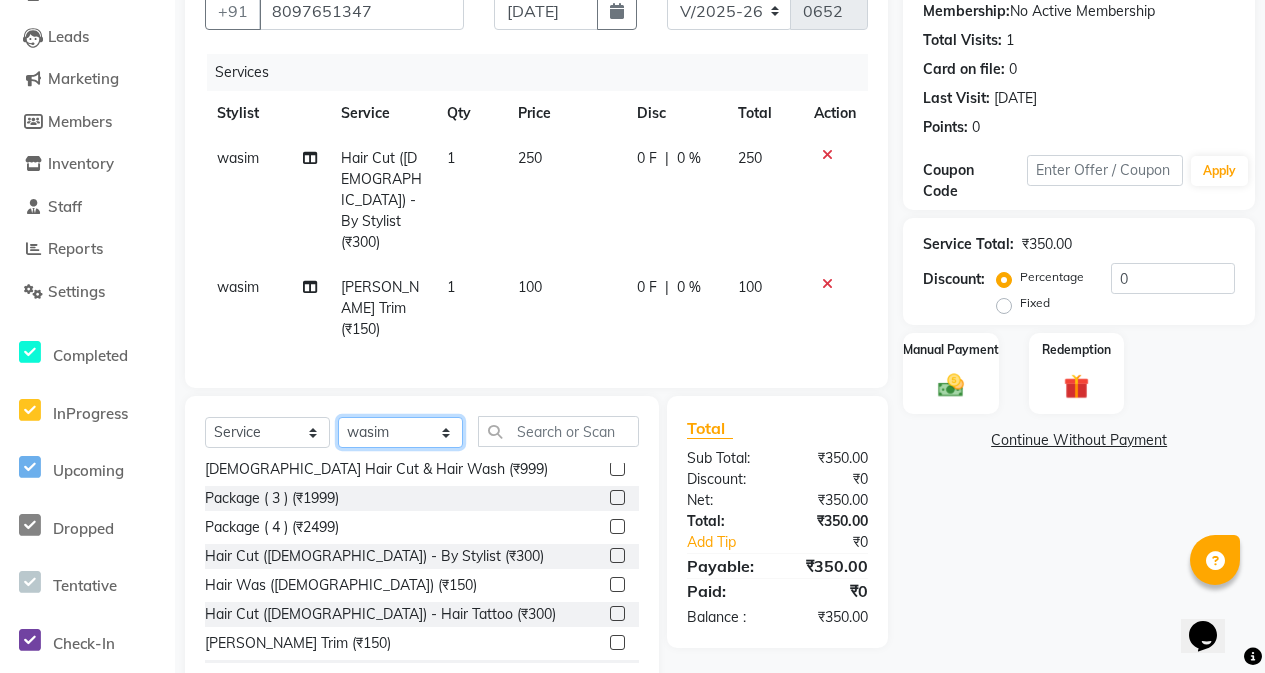 select on "42532" 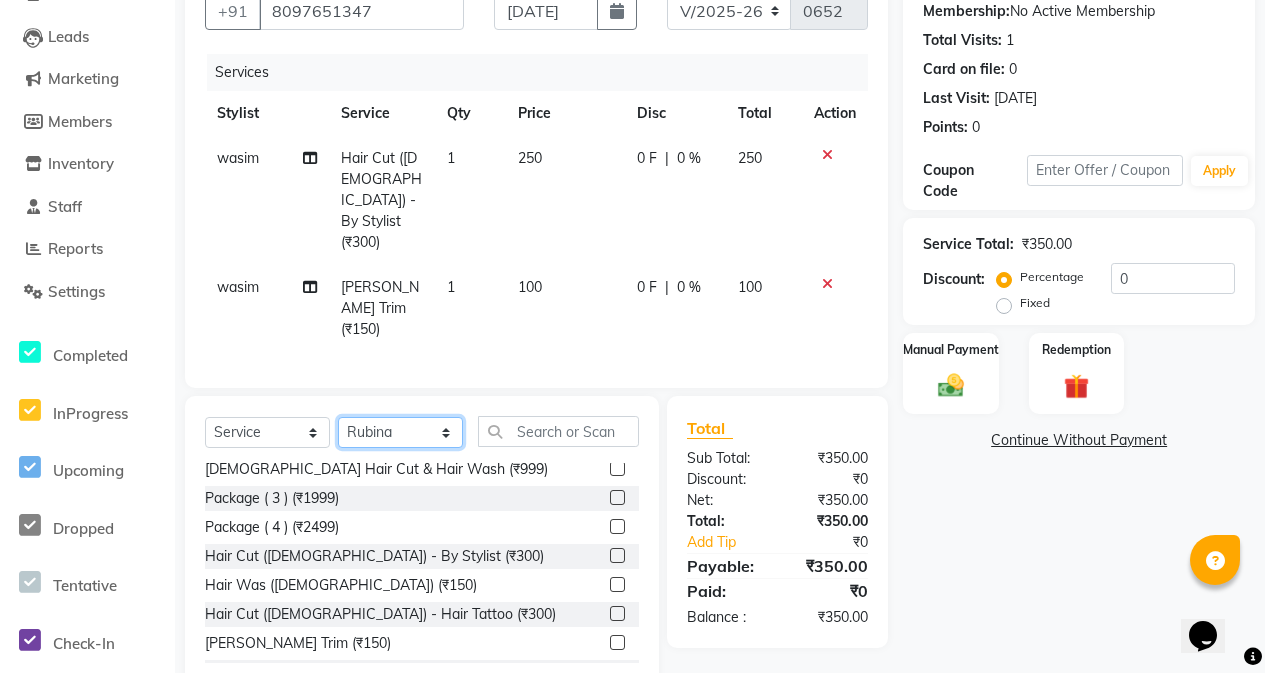 click on "Select Stylist [PERSON_NAME] Rubina [PERSON_NAME] [PERSON_NAME]" 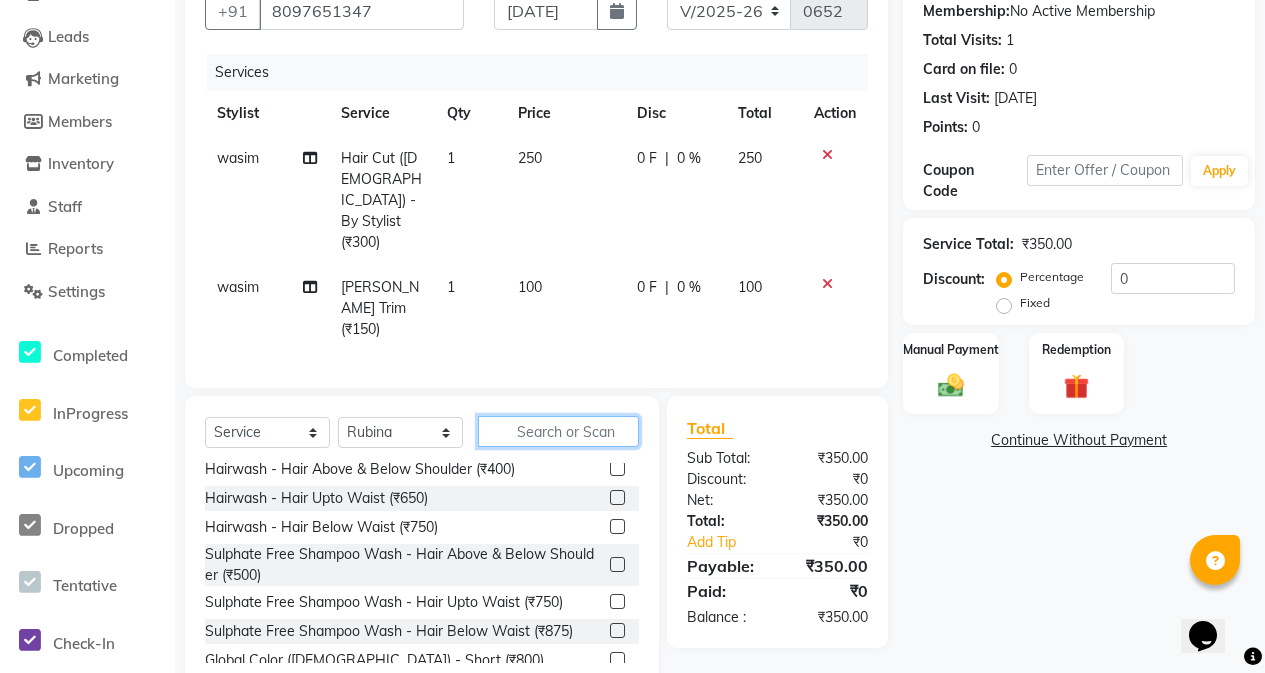 click 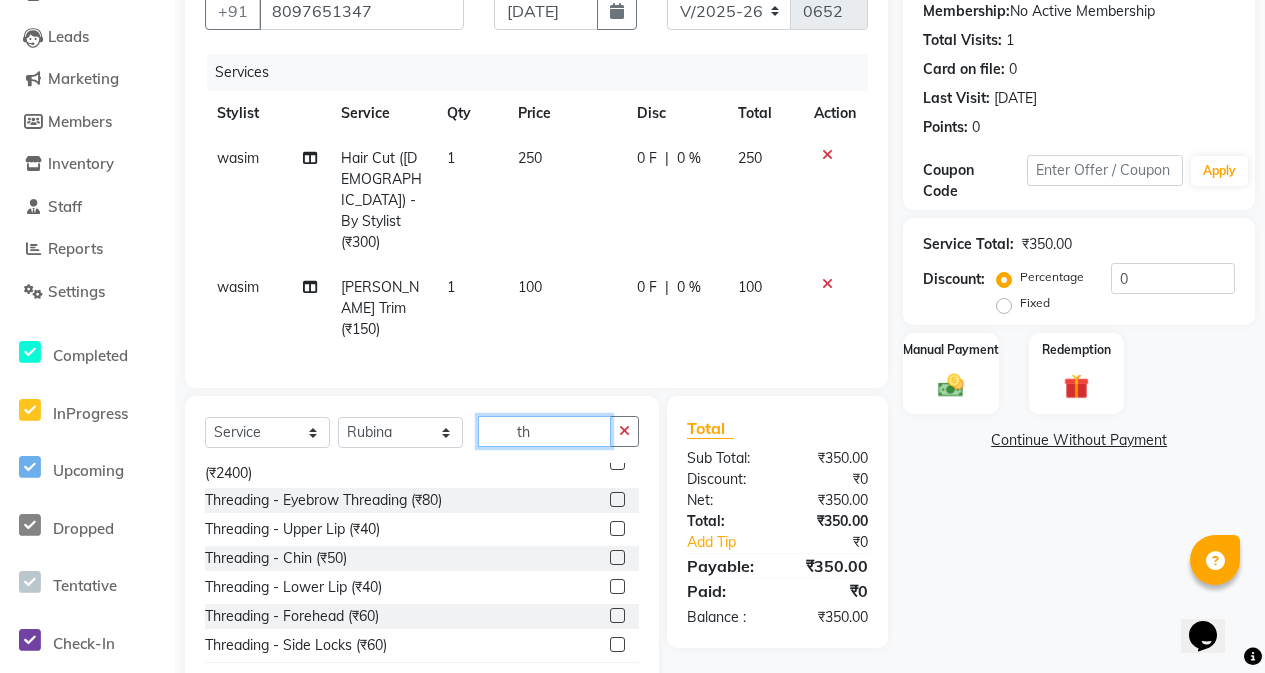 scroll, scrollTop: 726, scrollLeft: 0, axis: vertical 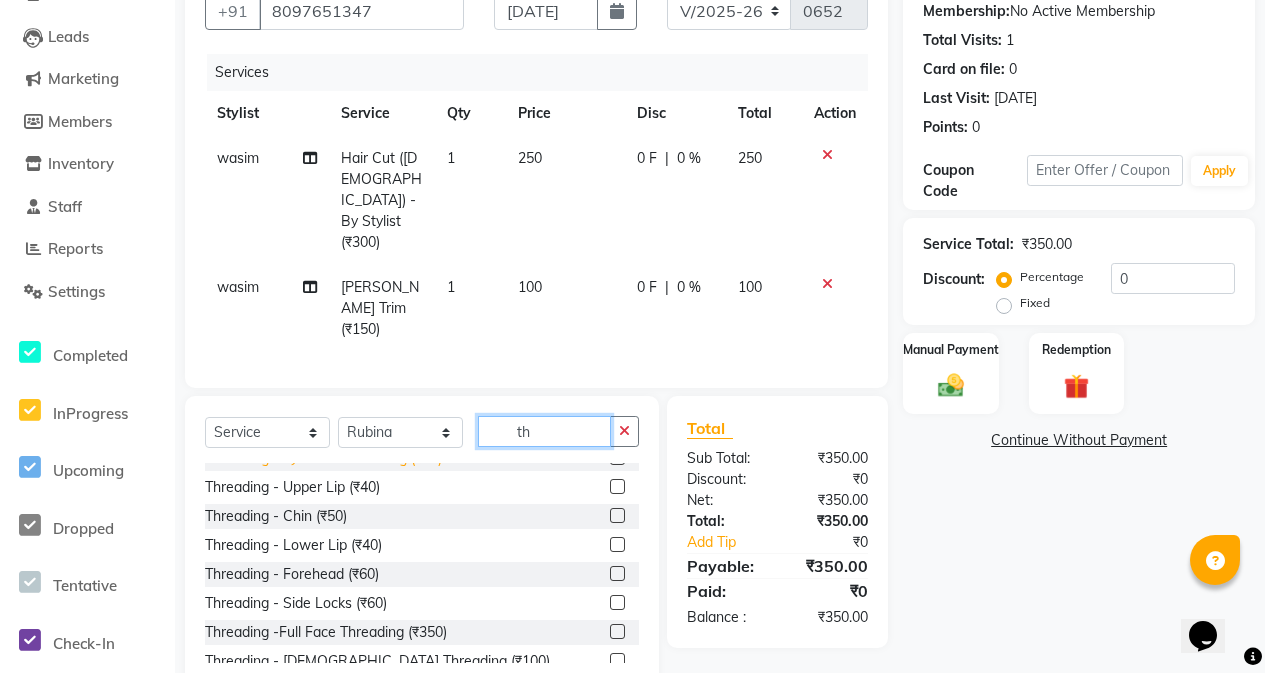 type on "th" 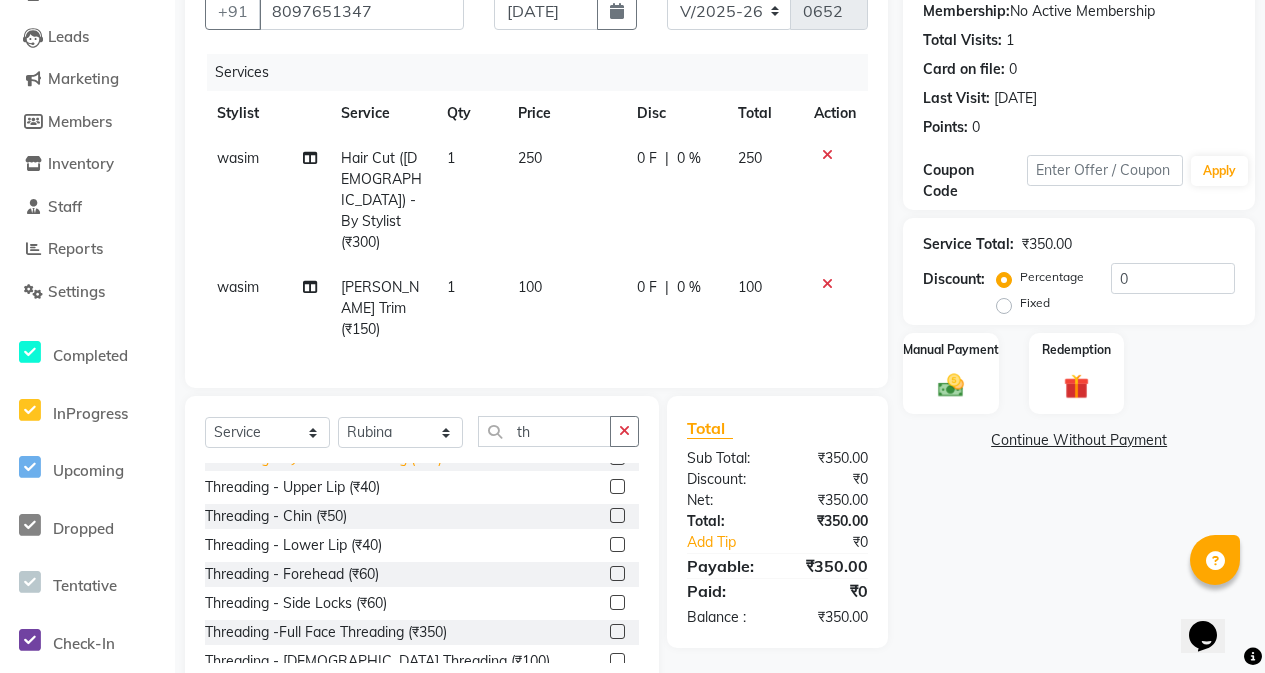click on "Threading - Eyebrow Threading (₹80)" 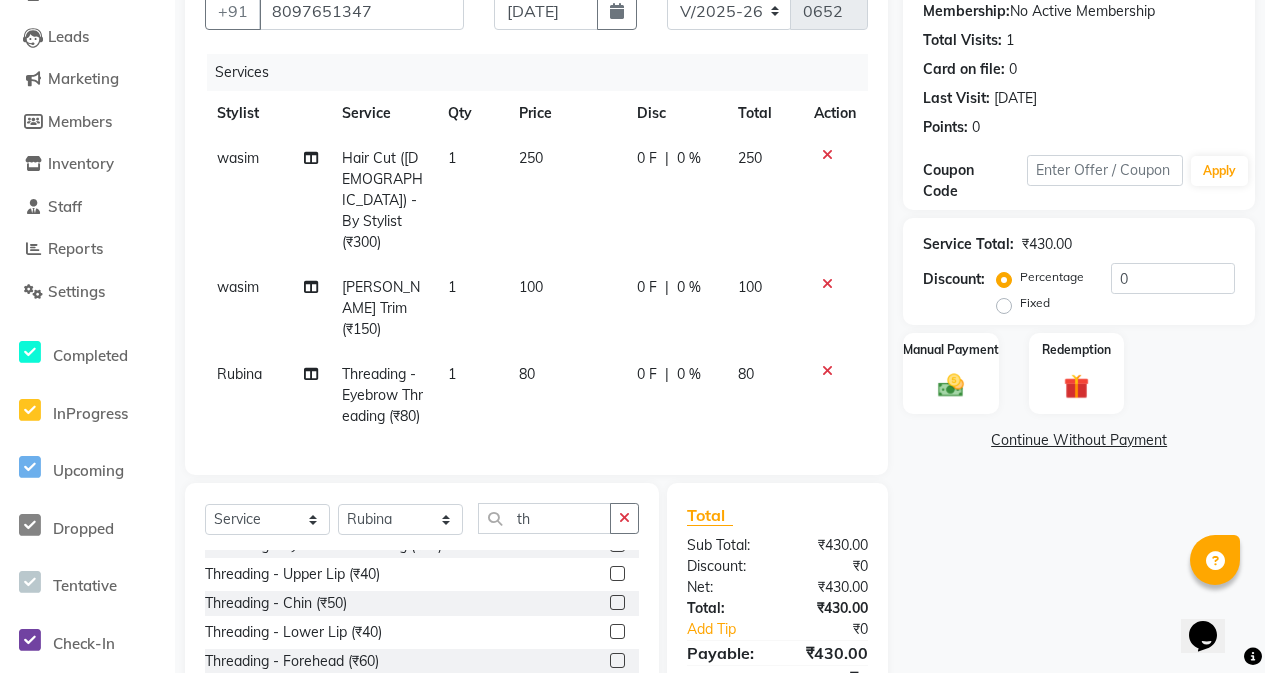 checkbox on "false" 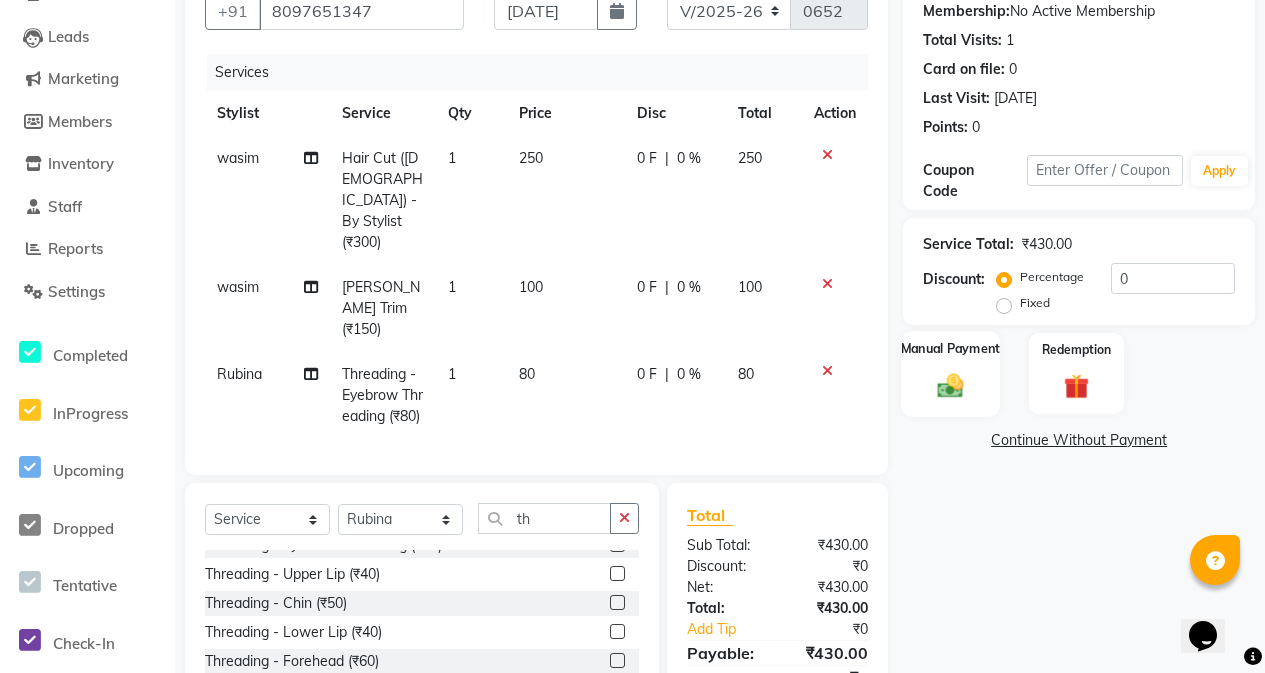 click on "Manual Payment" 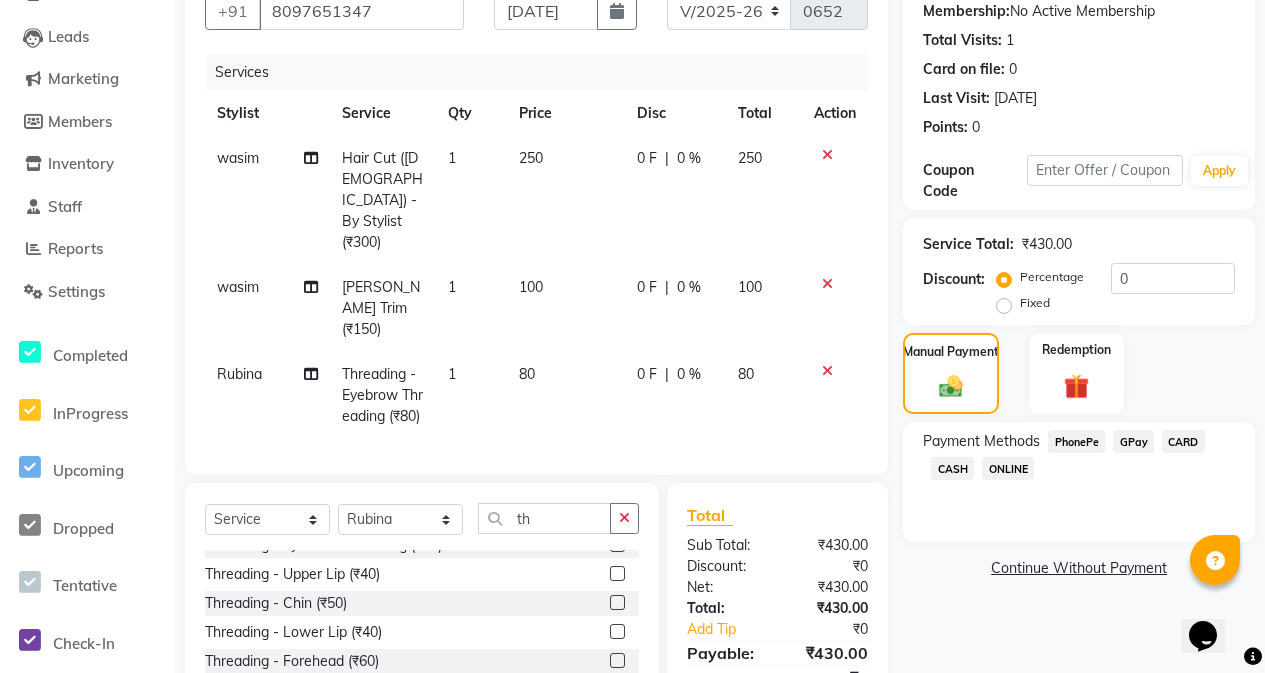 click on "GPay" 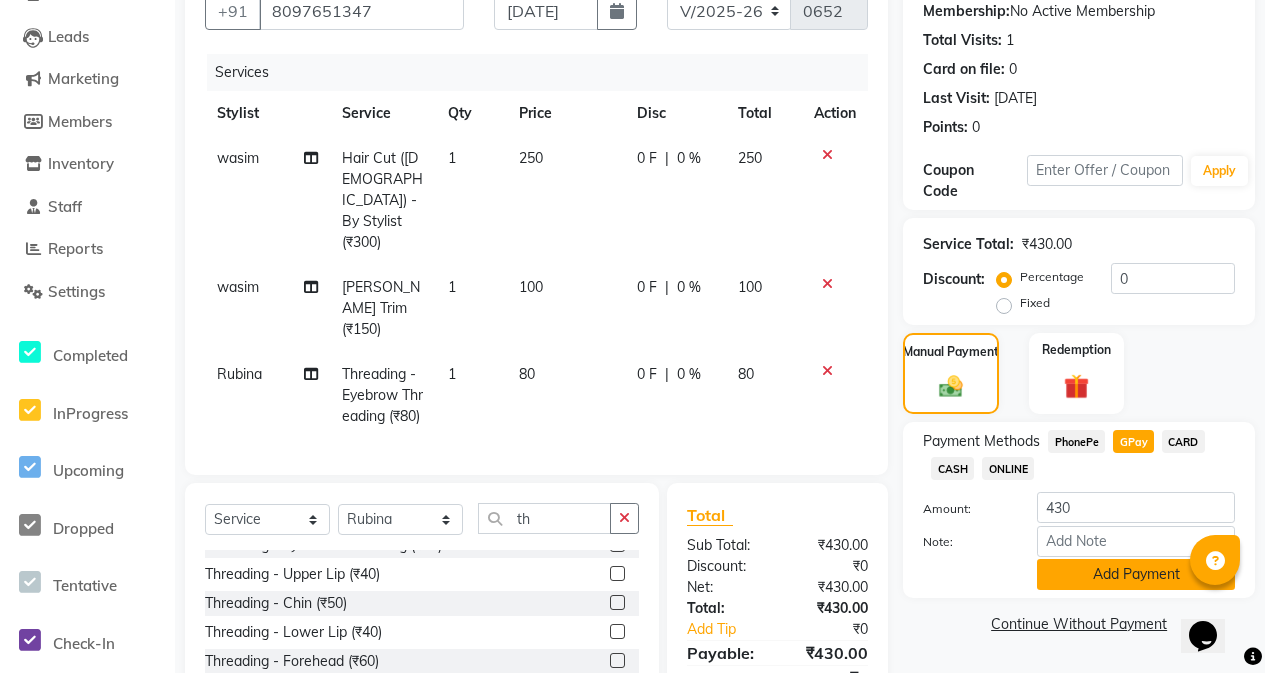 click on "Add Payment" 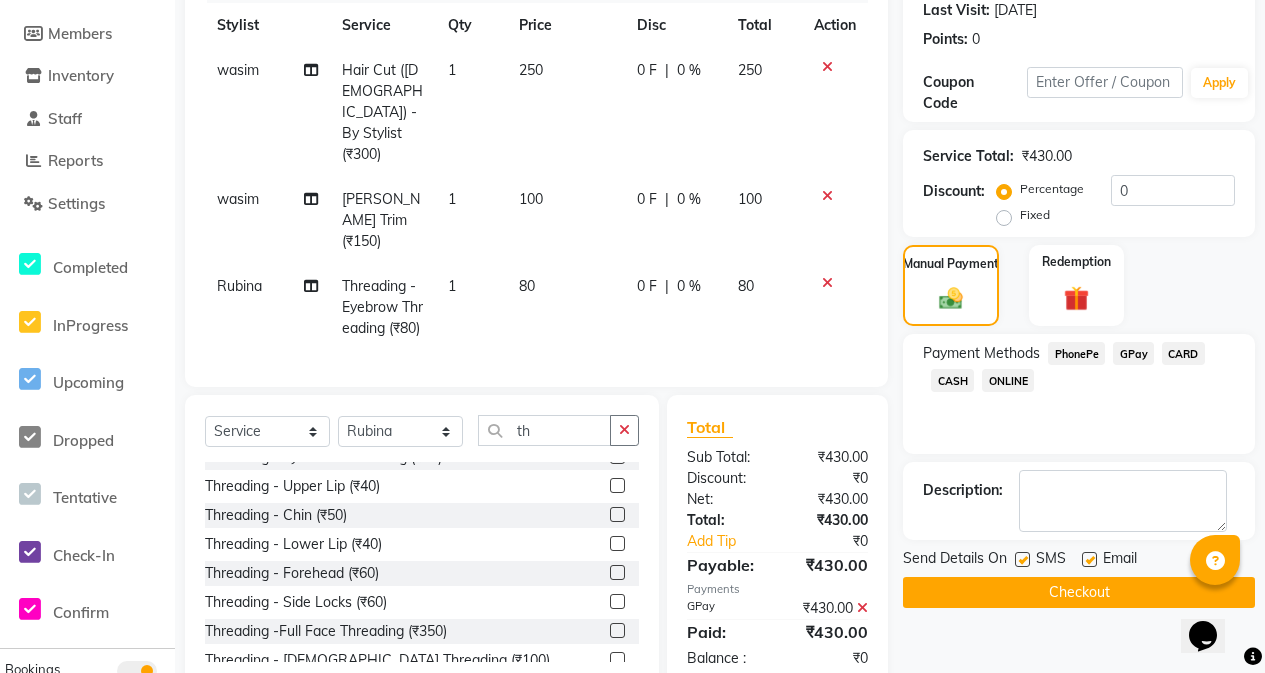 scroll, scrollTop: 302, scrollLeft: 0, axis: vertical 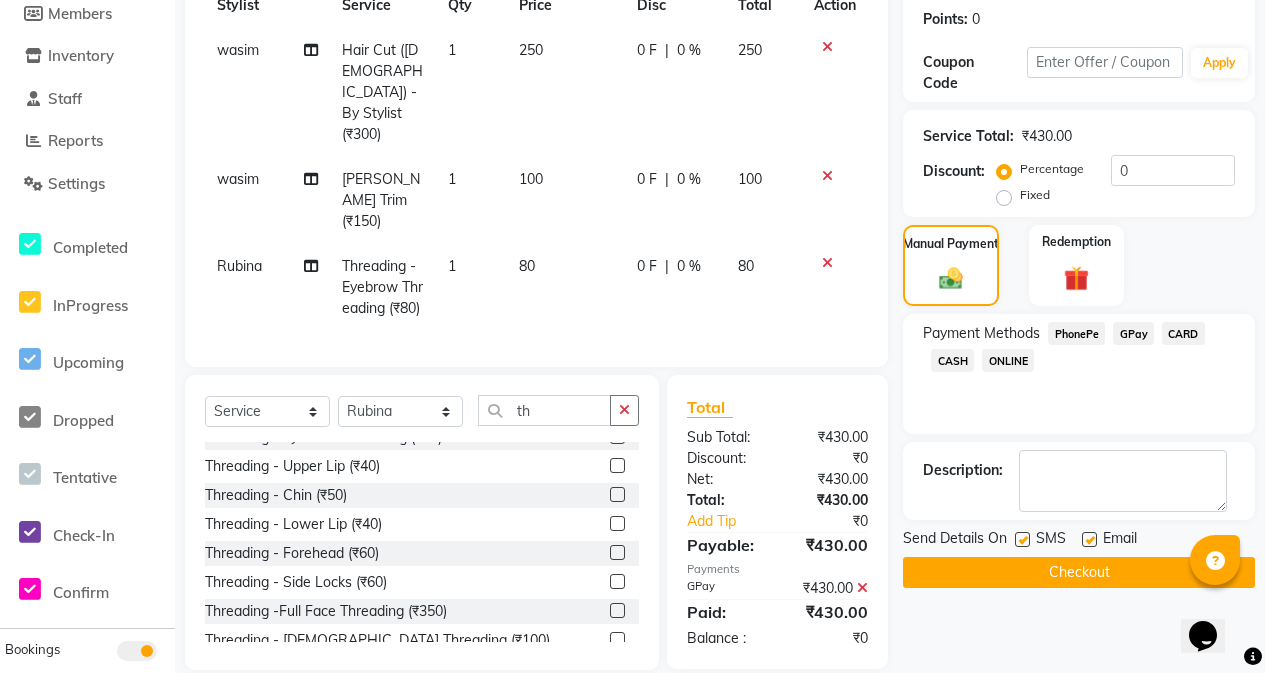 click 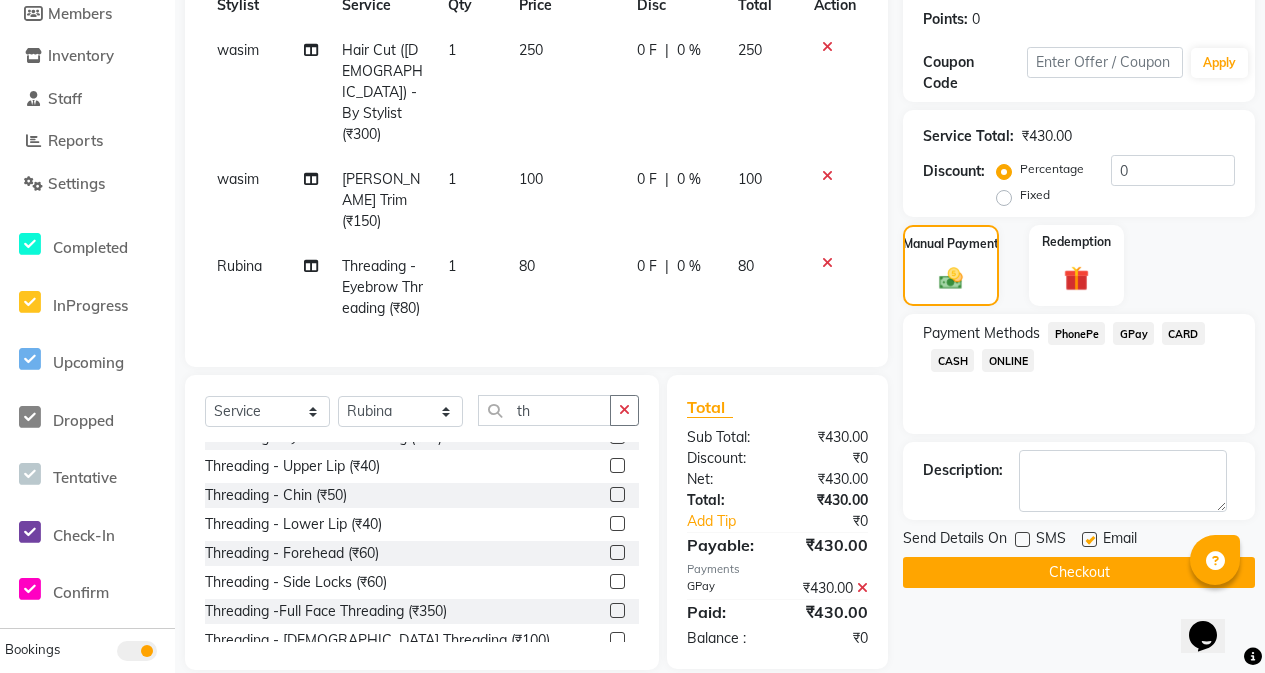 click on "Checkout" 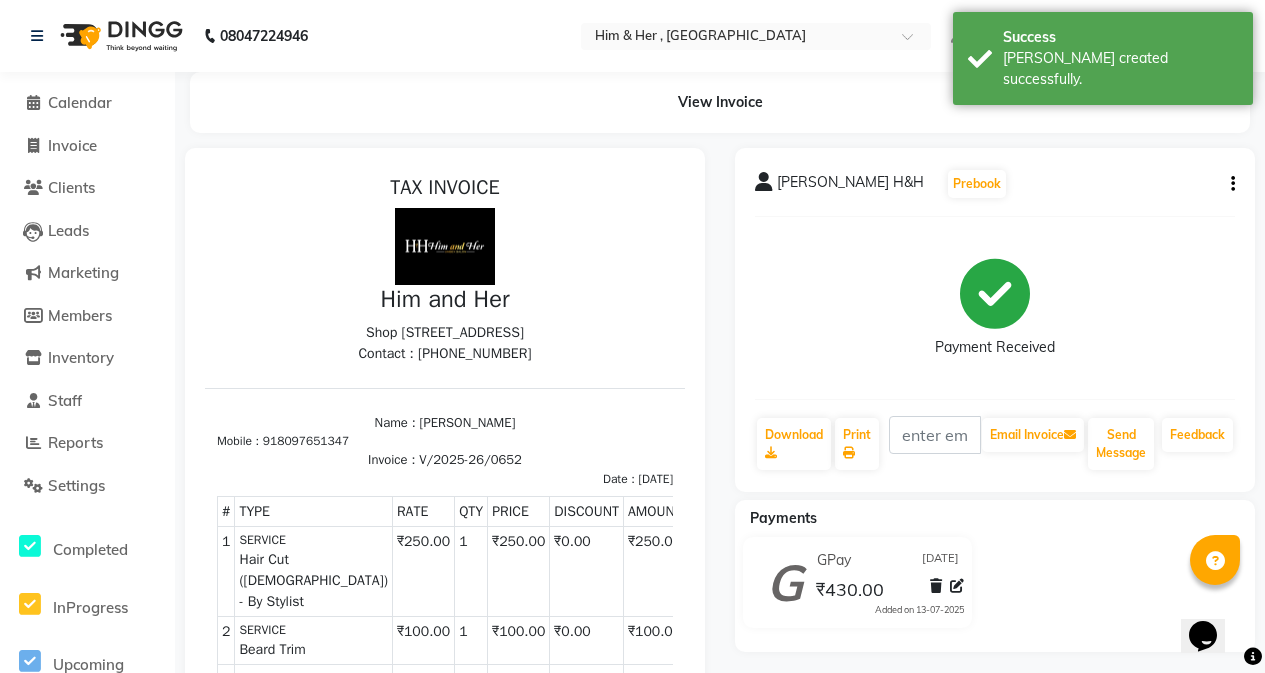 scroll, scrollTop: 0, scrollLeft: 0, axis: both 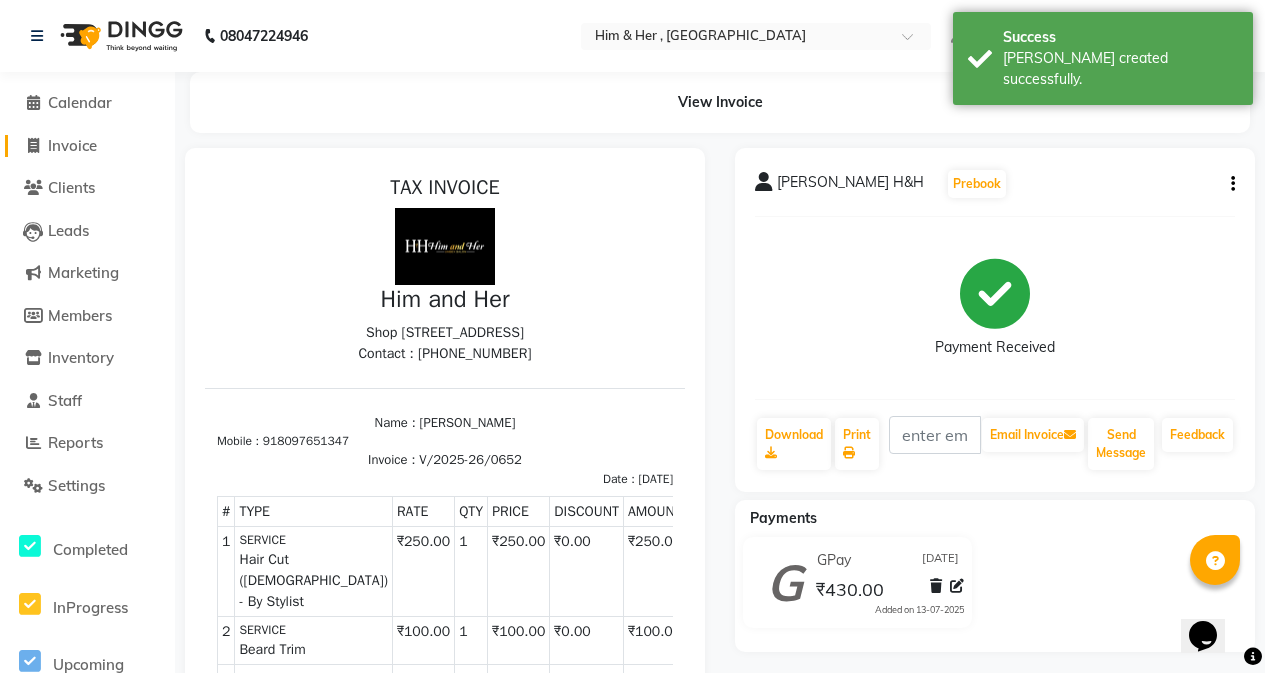 click on "Invoice" 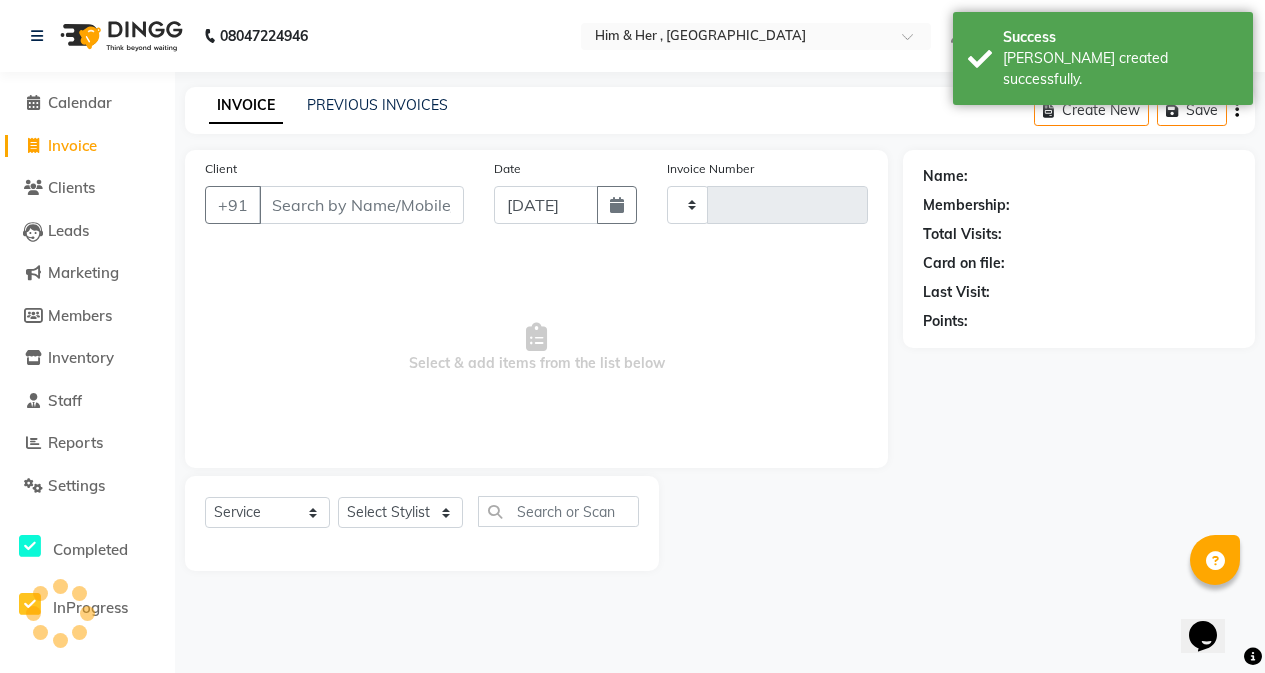 type on "0653" 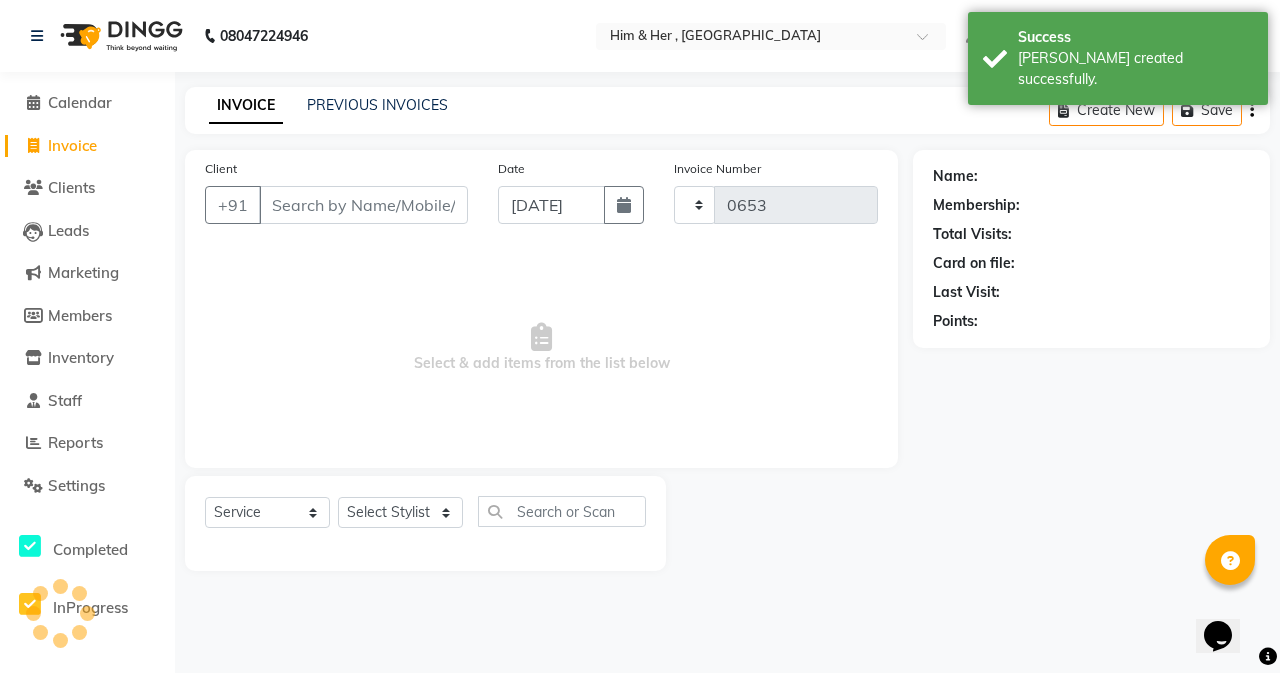 select on "5934" 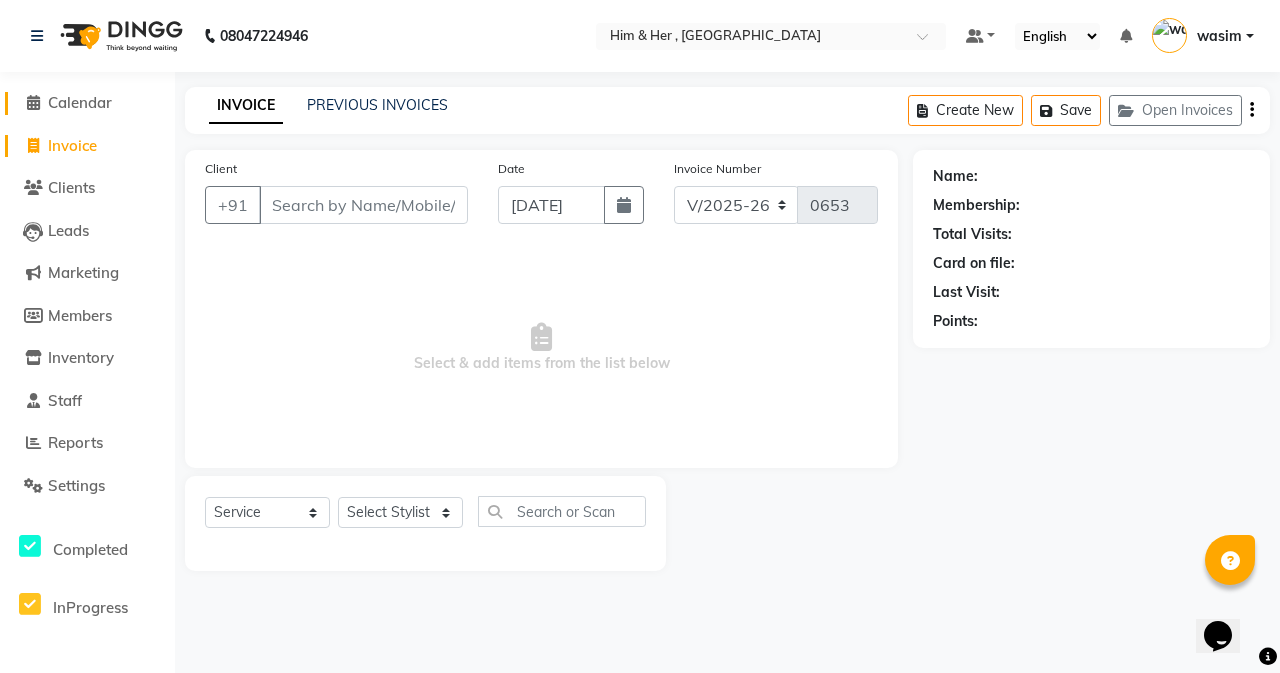 click on "Calendar" 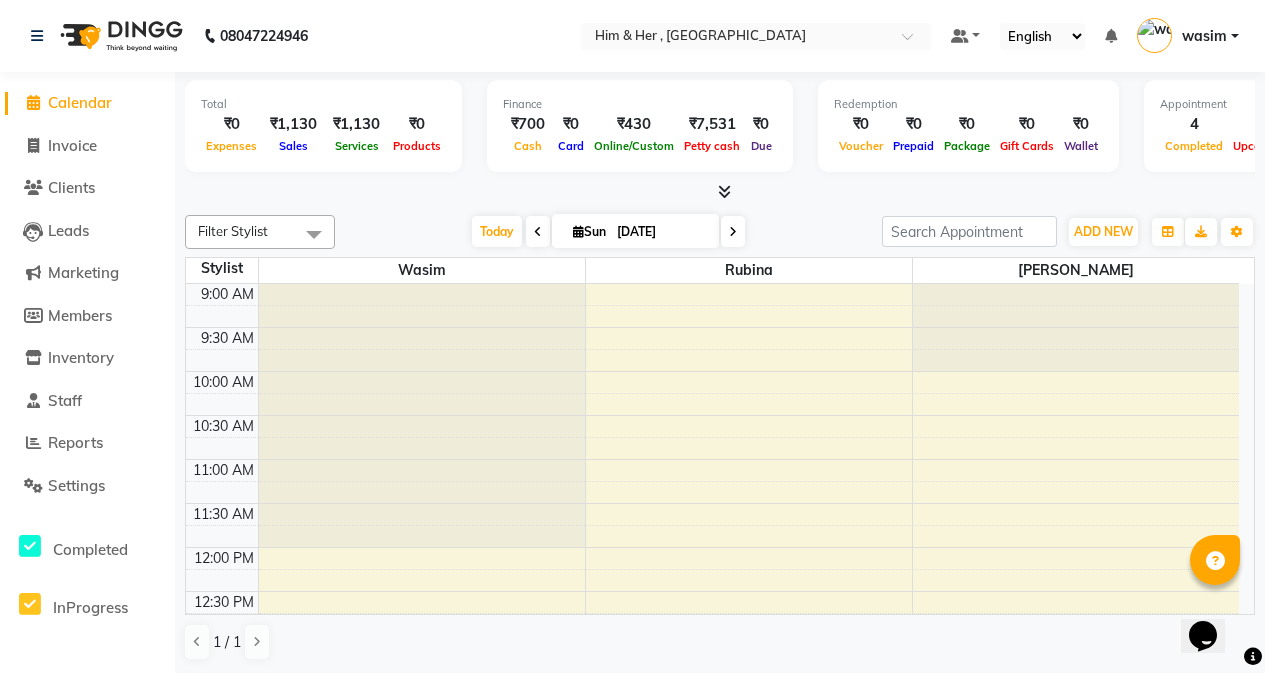 click on "wasim" at bounding box center (1188, 36) 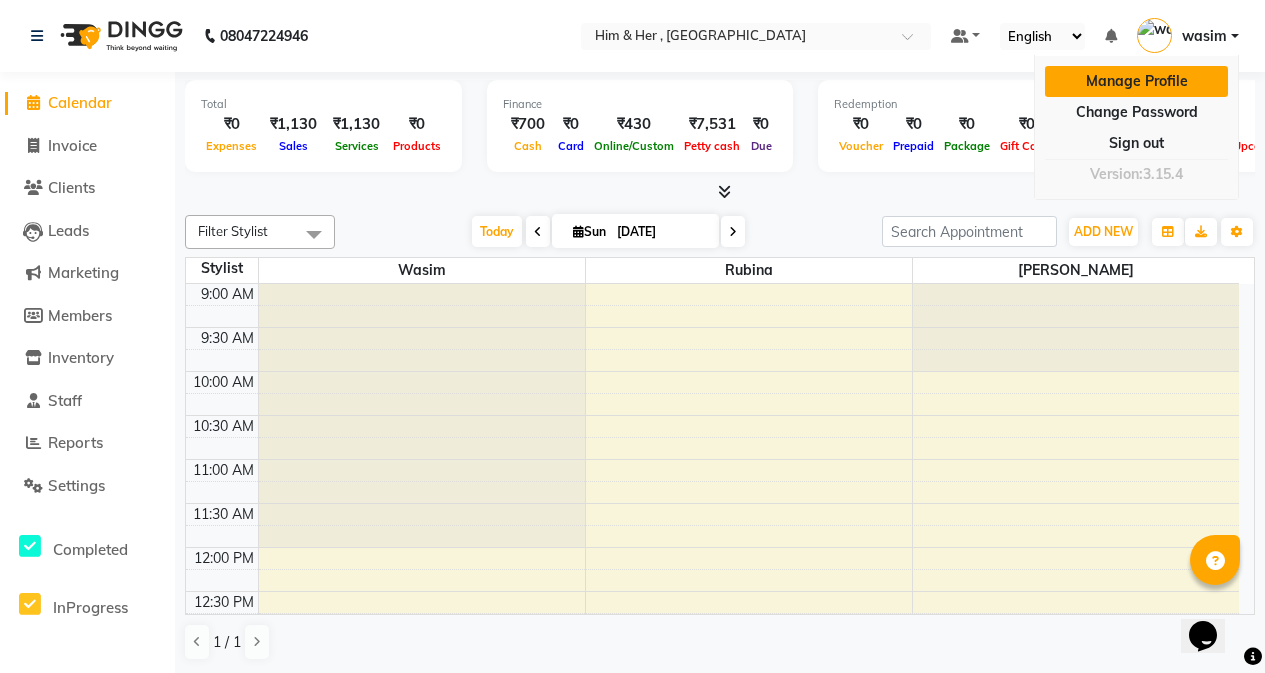 click on "Manage Profile" at bounding box center (1136, 81) 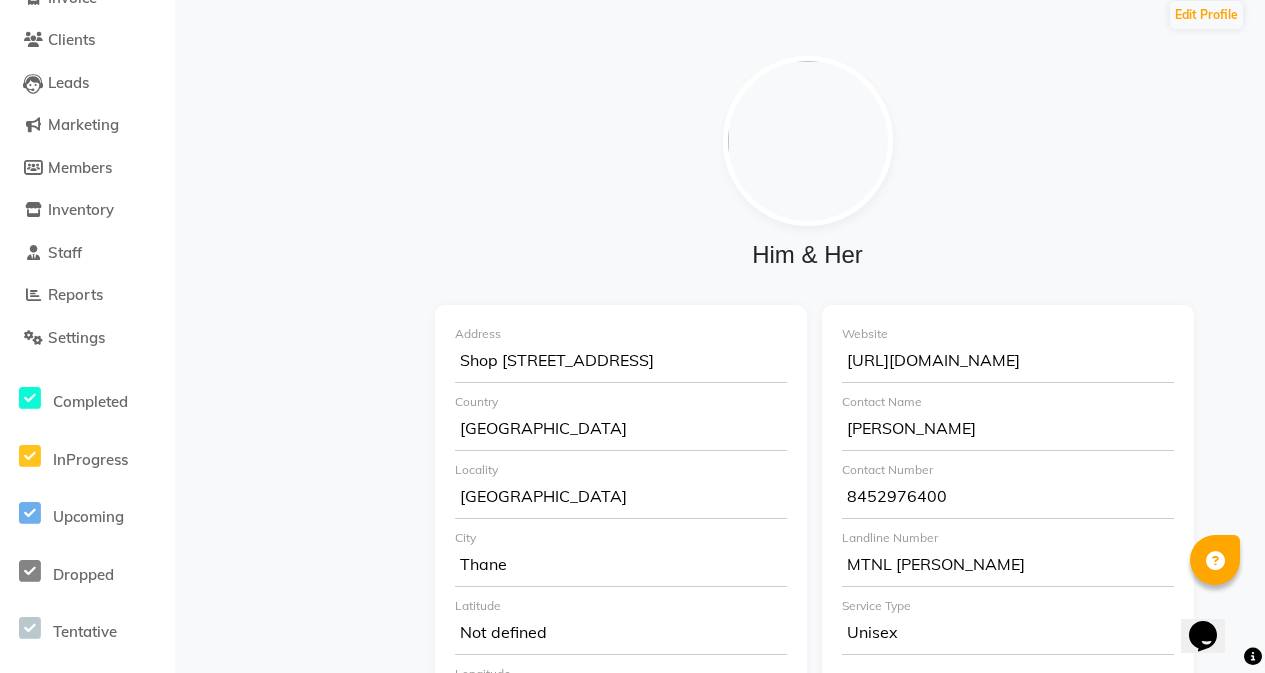 scroll, scrollTop: 0, scrollLeft: 0, axis: both 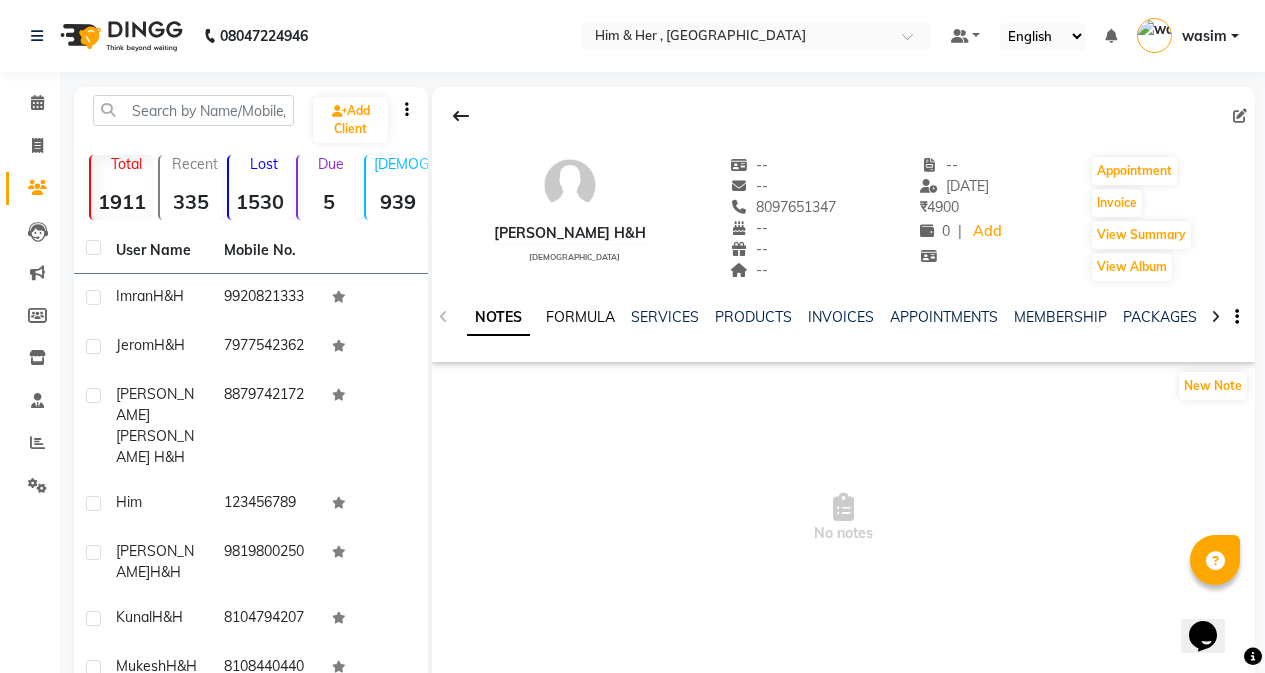 click on "FORMULA" 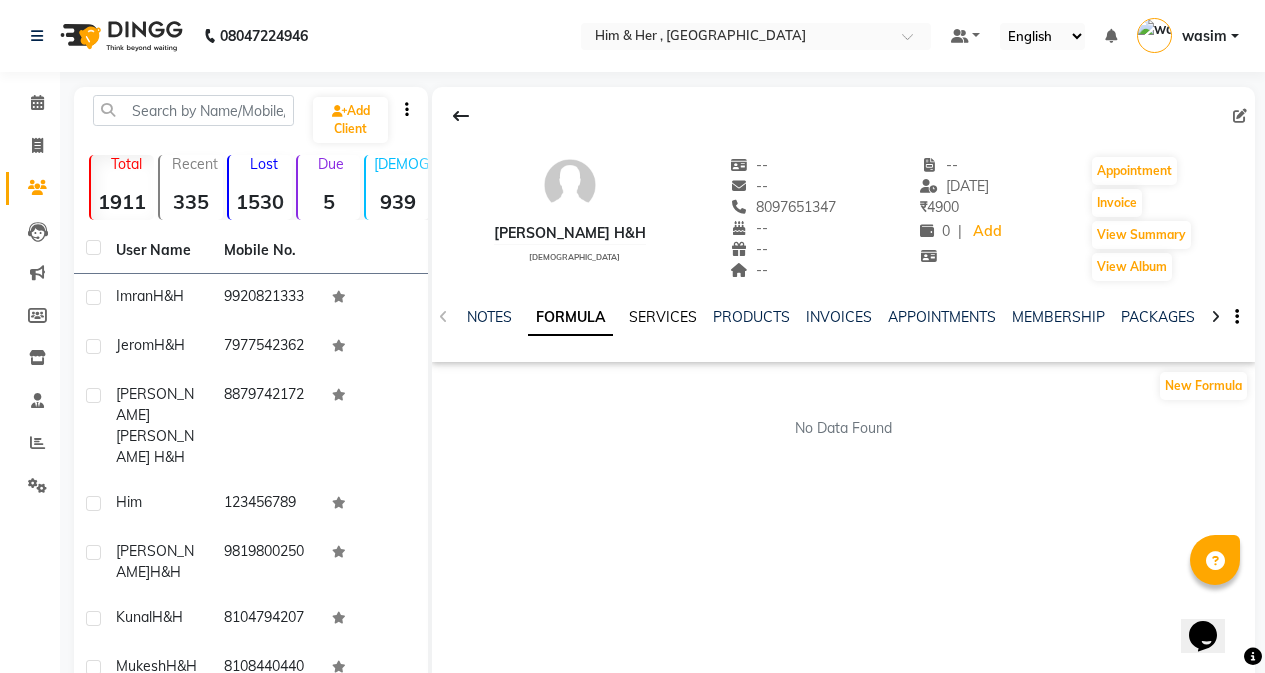 click on "SERVICES" 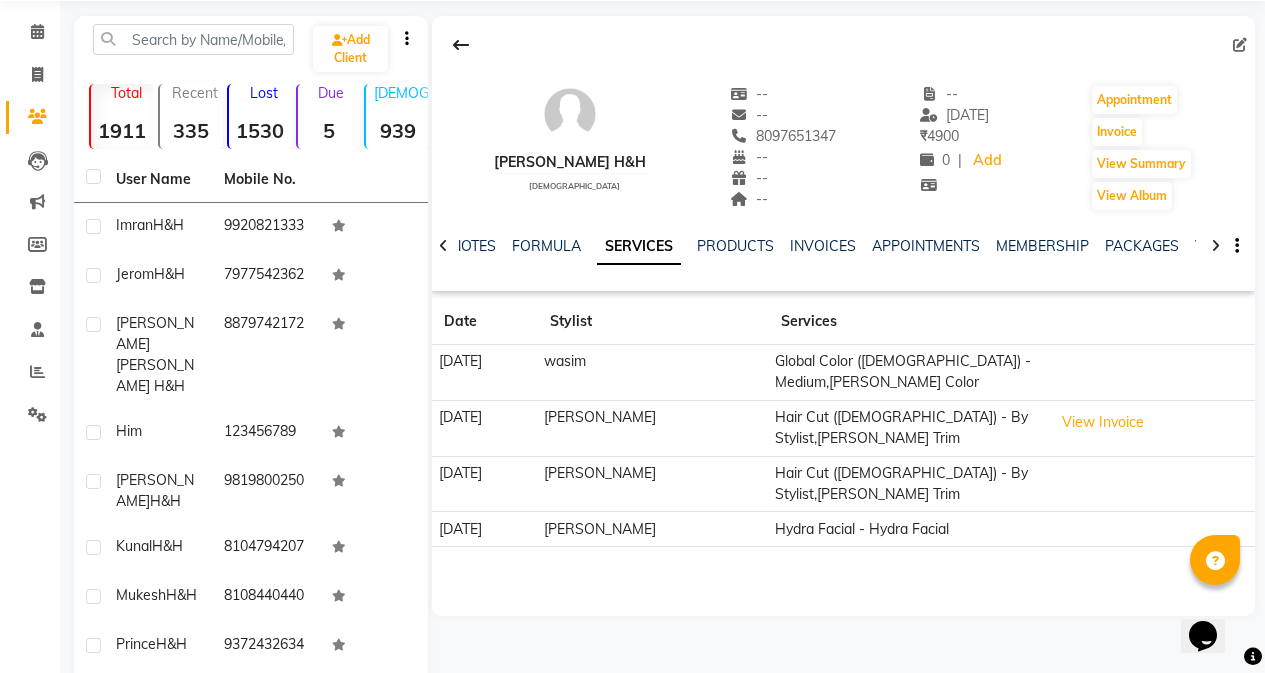 scroll, scrollTop: 100, scrollLeft: 0, axis: vertical 